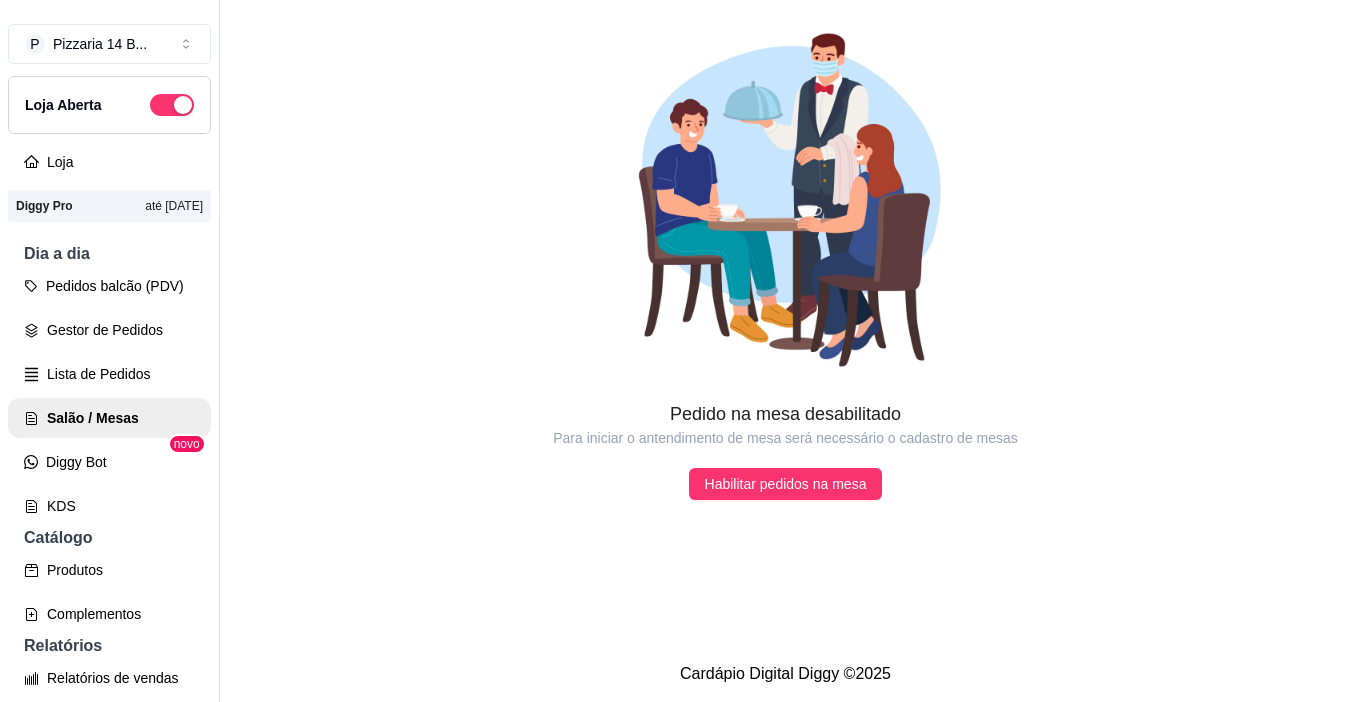 scroll, scrollTop: 0, scrollLeft: 0, axis: both 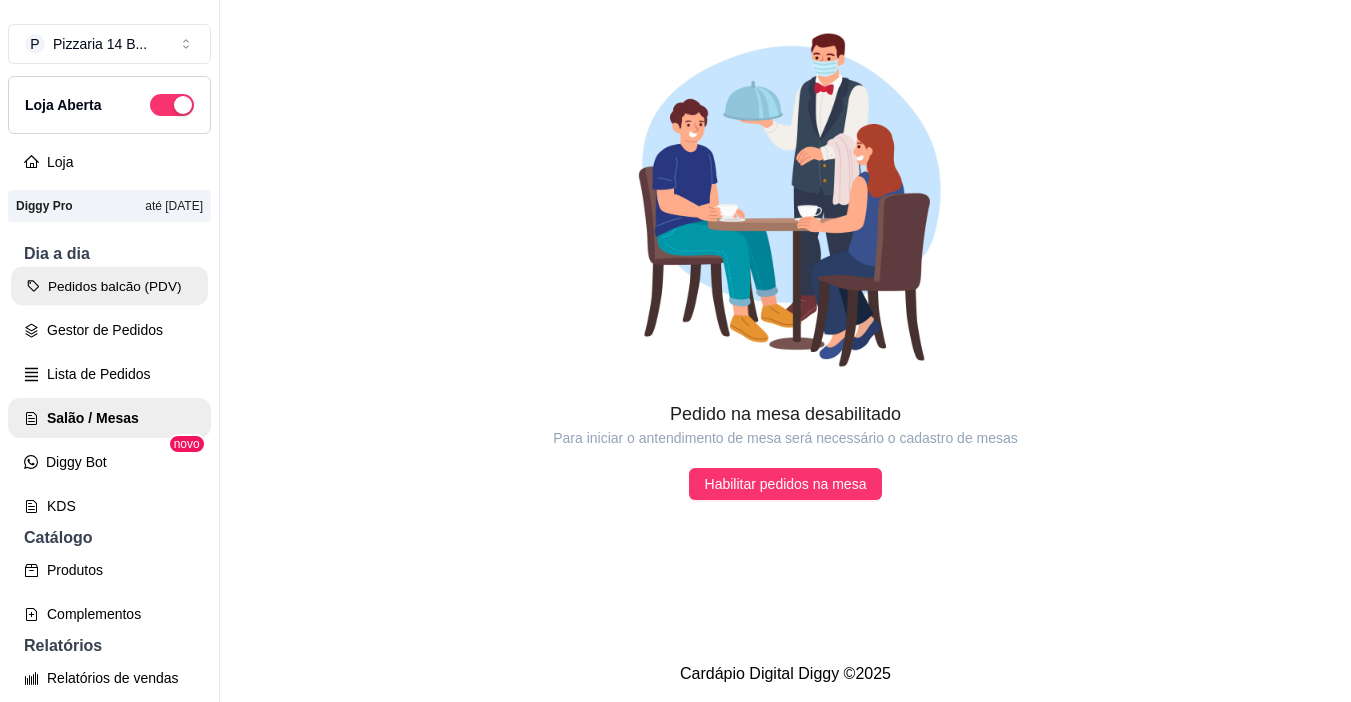 click on "Pedidos balcão (PDV)" at bounding box center (109, 286) 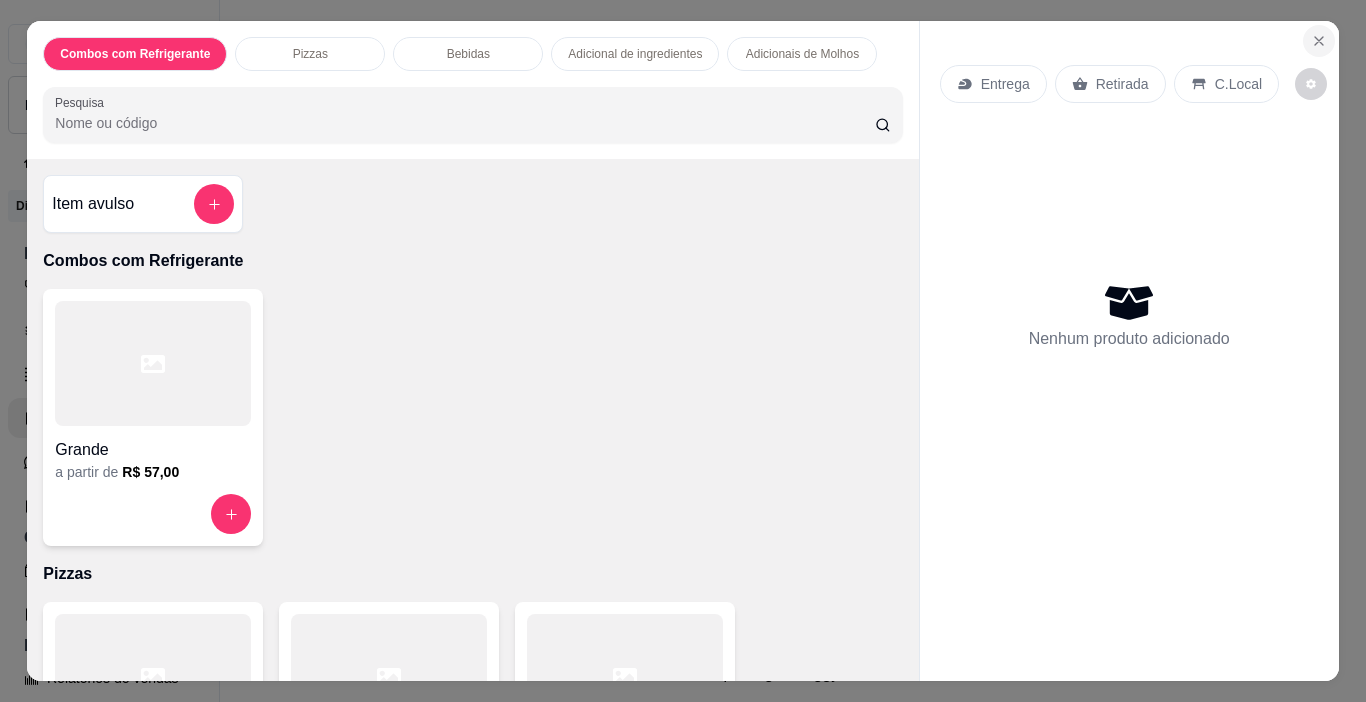 click 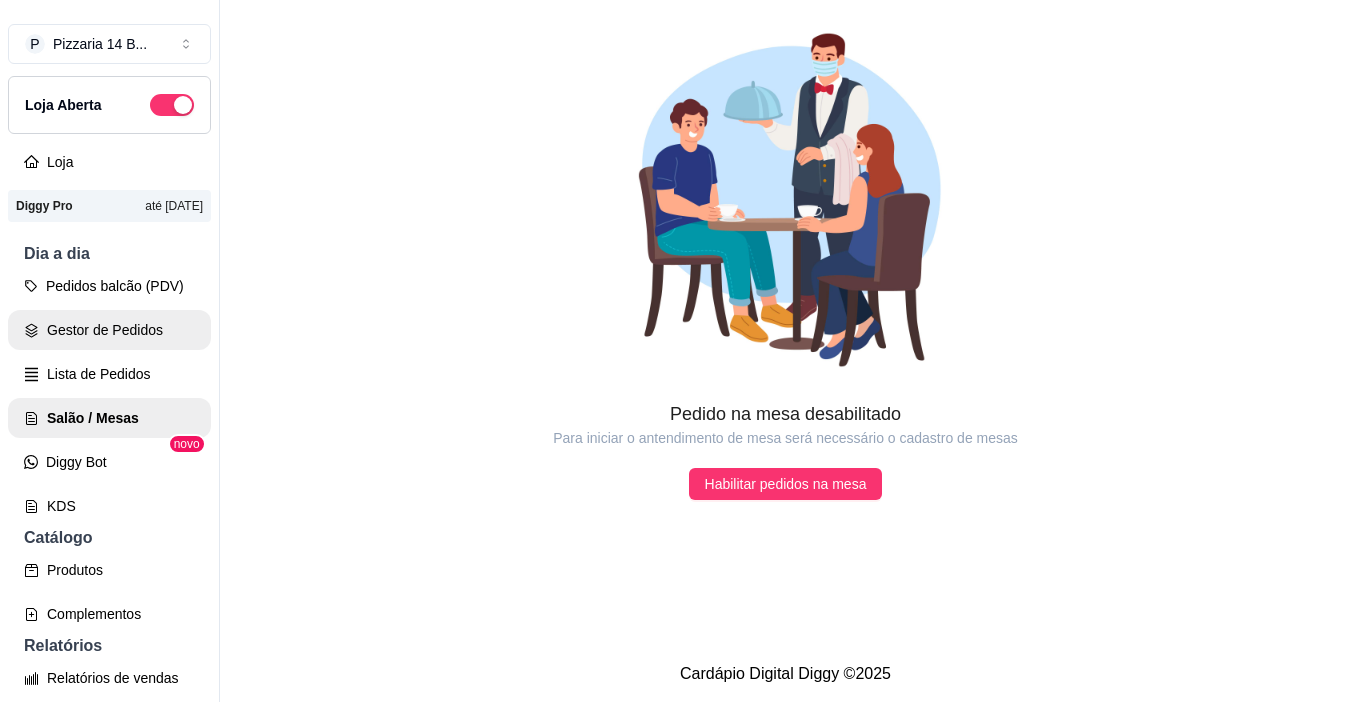 click on "Gestor de Pedidos" at bounding box center (109, 330) 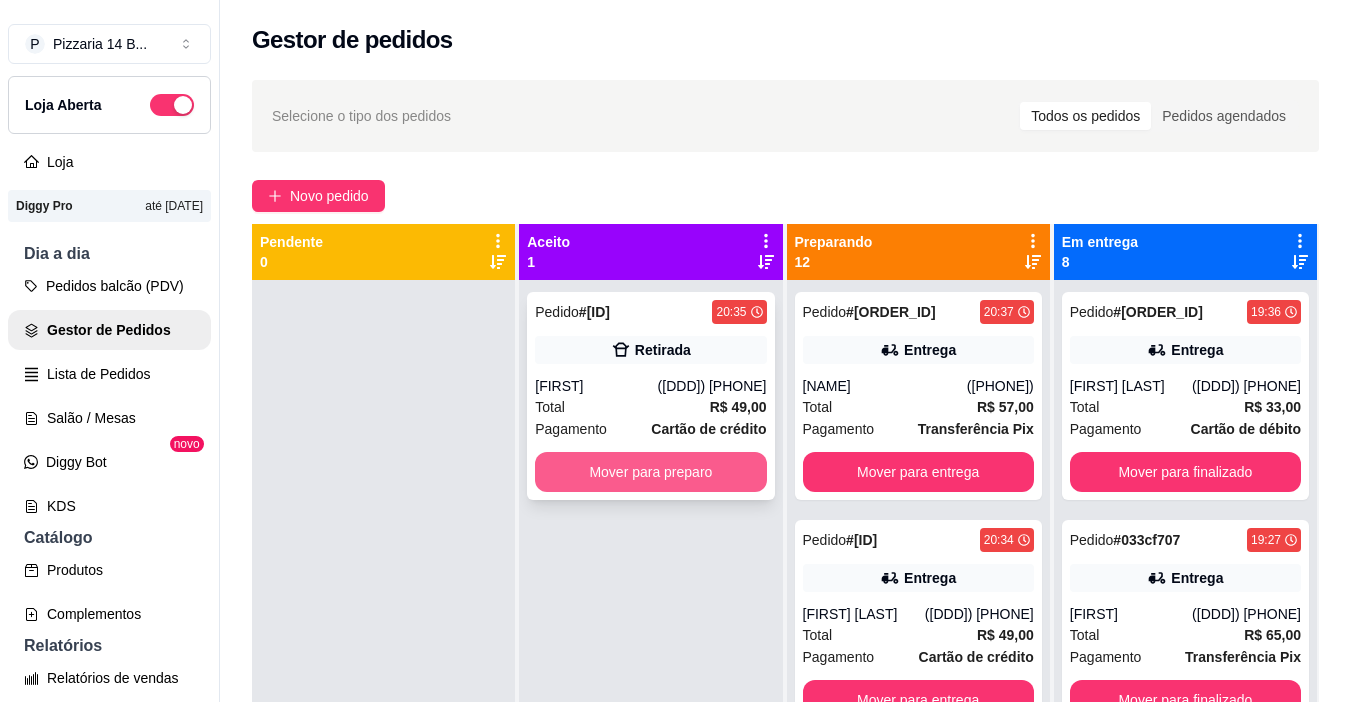 click on "Mover para preparo" at bounding box center [650, 472] 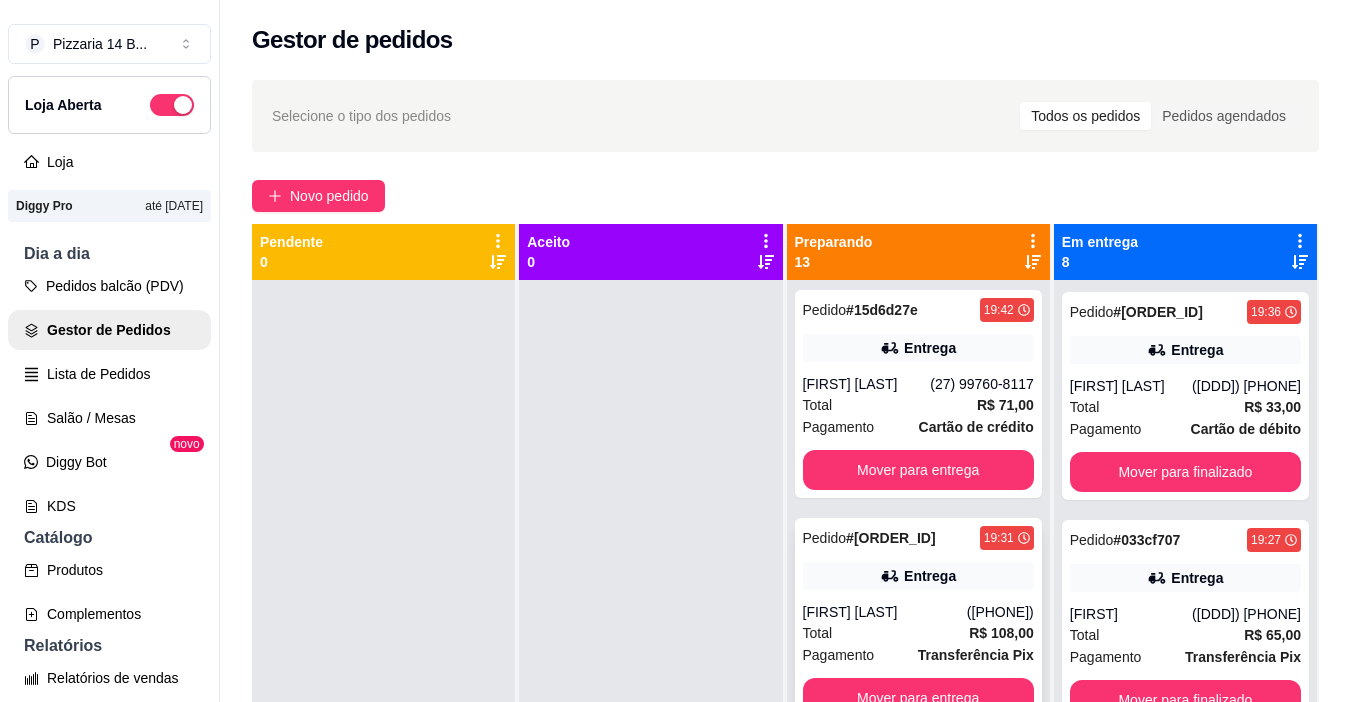 scroll, scrollTop: 2322, scrollLeft: 0, axis: vertical 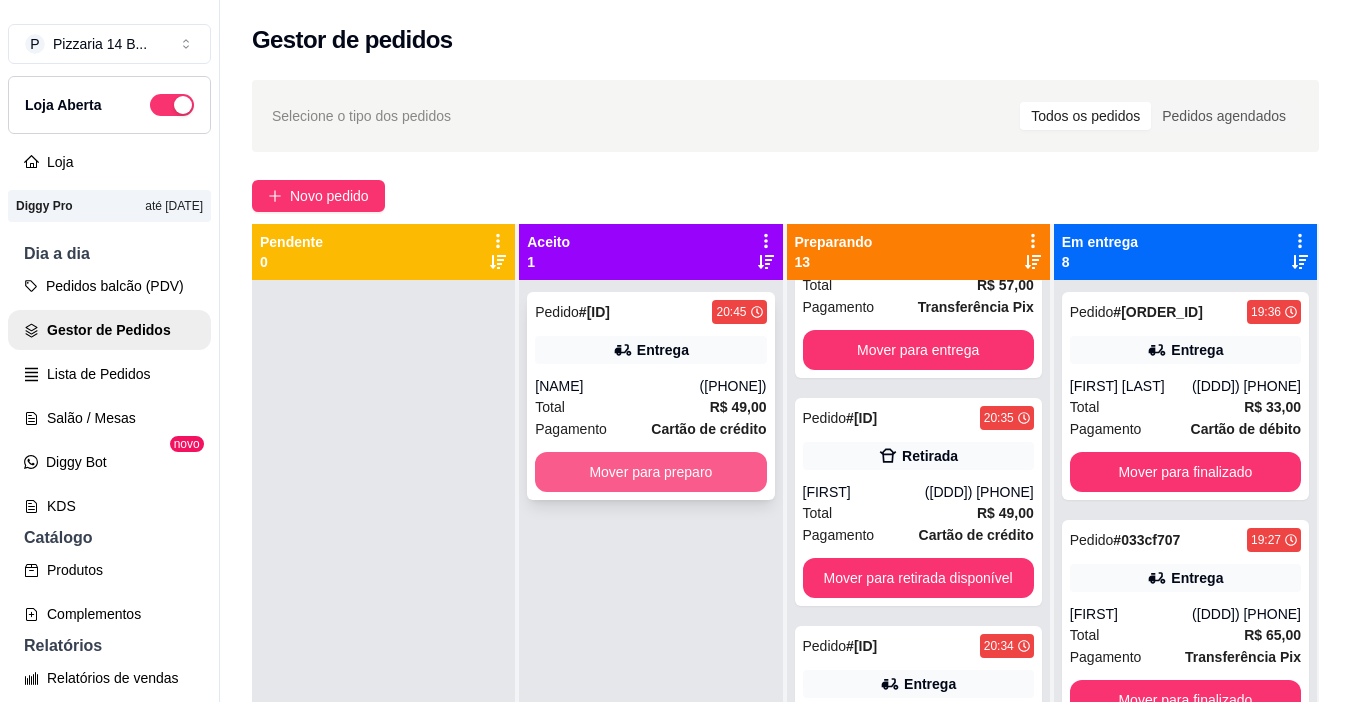 click on "Mover para preparo" at bounding box center (650, 472) 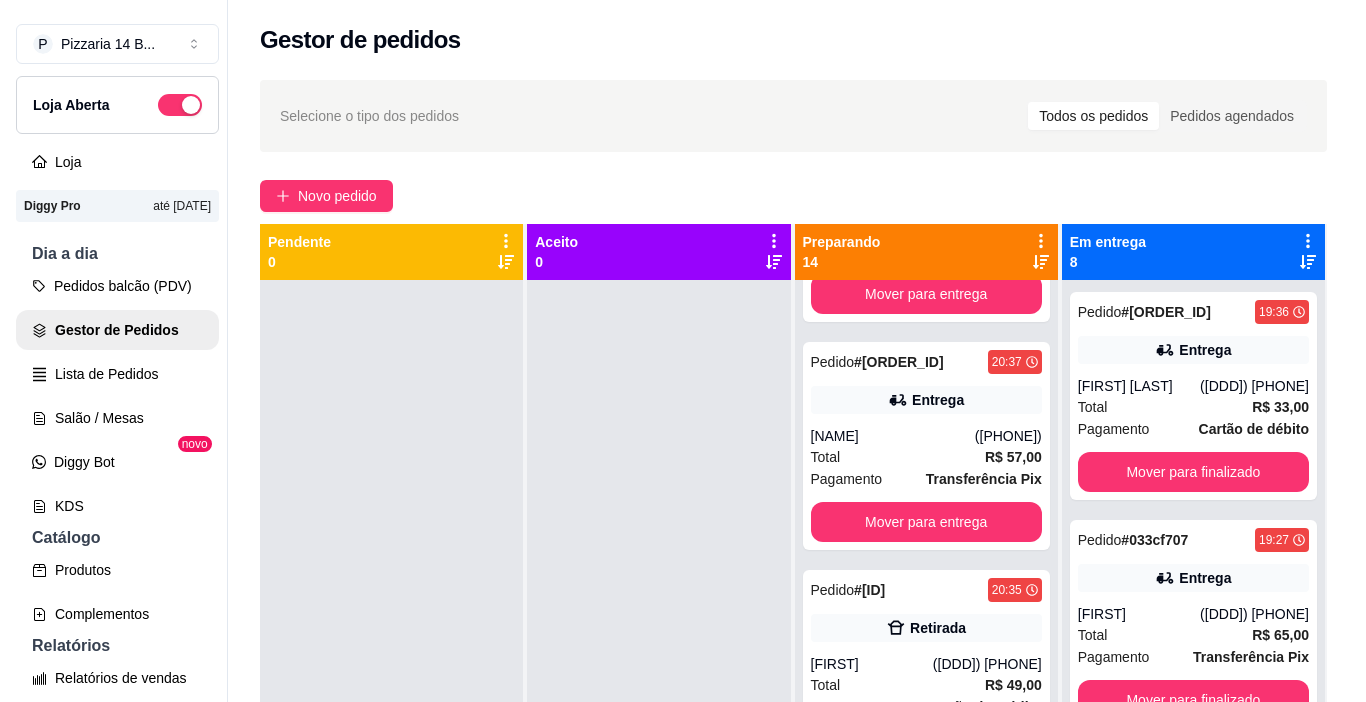 scroll, scrollTop: 0, scrollLeft: 0, axis: both 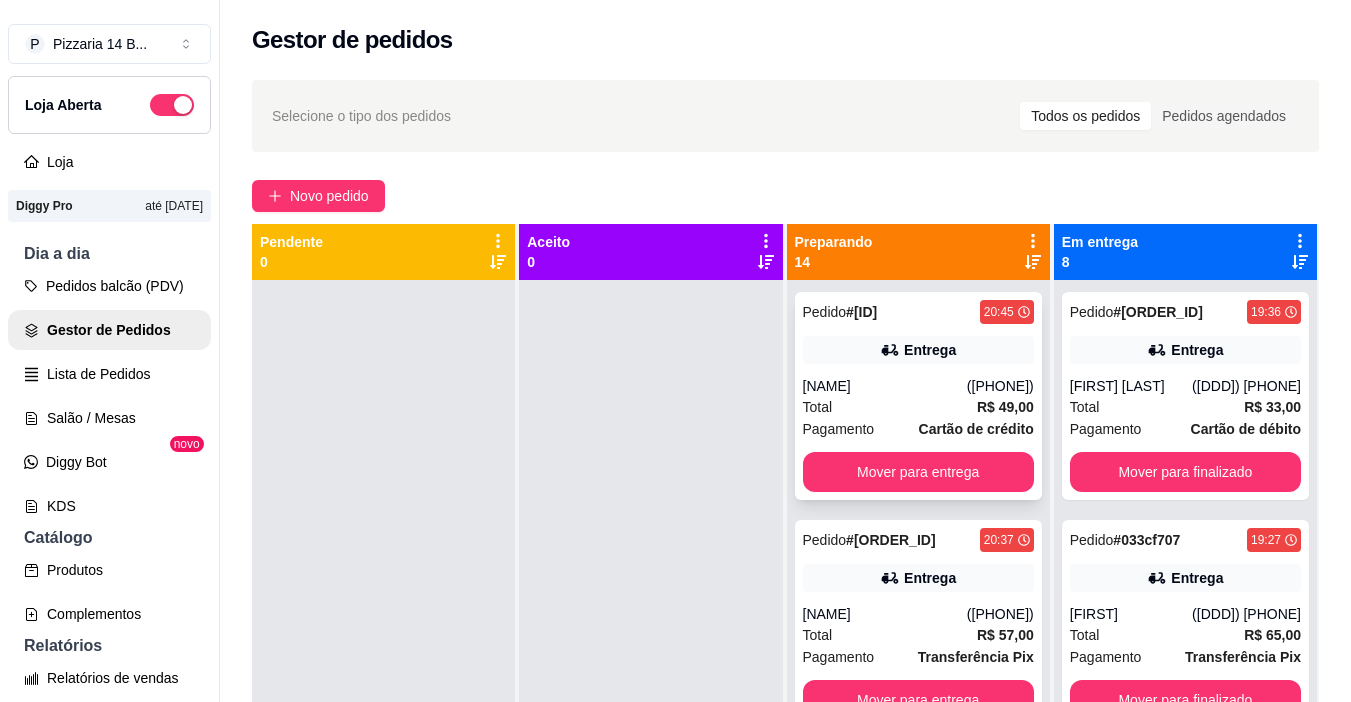 click on "Pedido  # [ID] [TIME] Entrega [NAME] ([PHONE]) Total [CURRENCY][PRICE] Pagamento [PAYMENT_METHOD] Mover para entrega" at bounding box center (918, 396) 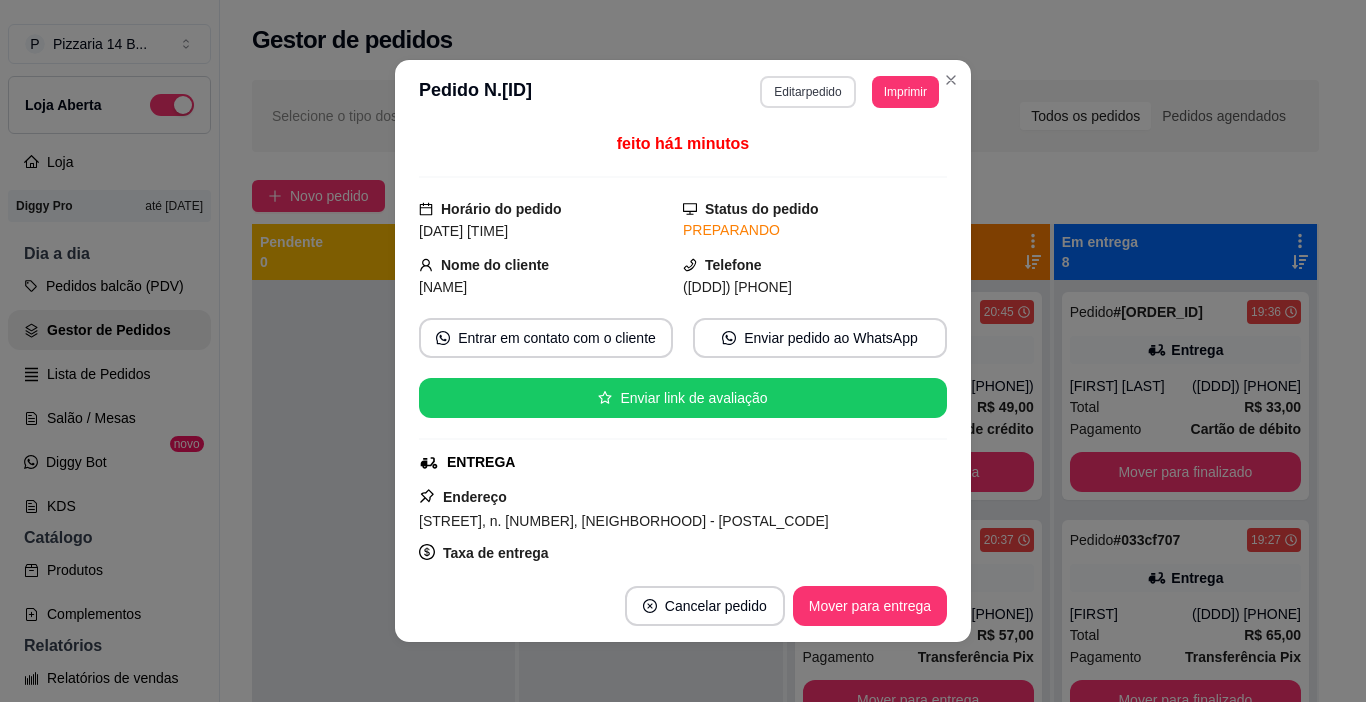 click on "Editar  pedido" at bounding box center (807, 92) 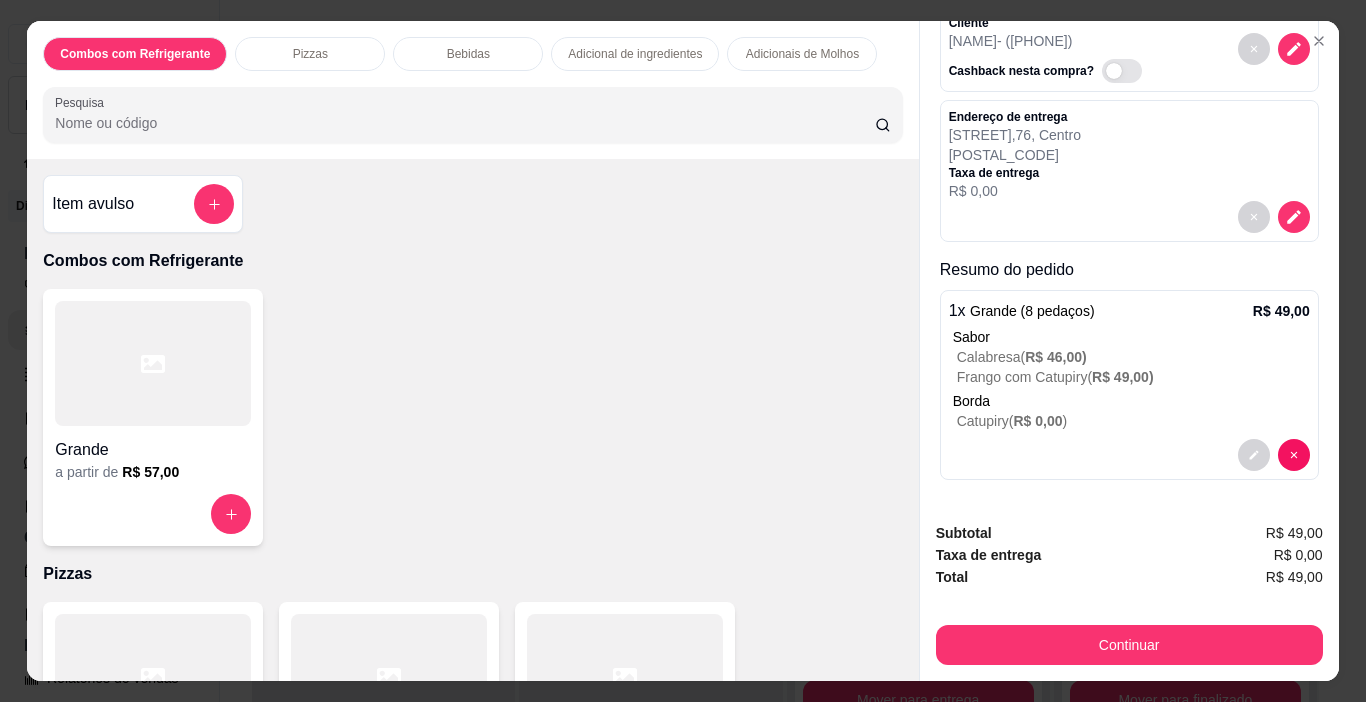 scroll, scrollTop: 115, scrollLeft: 0, axis: vertical 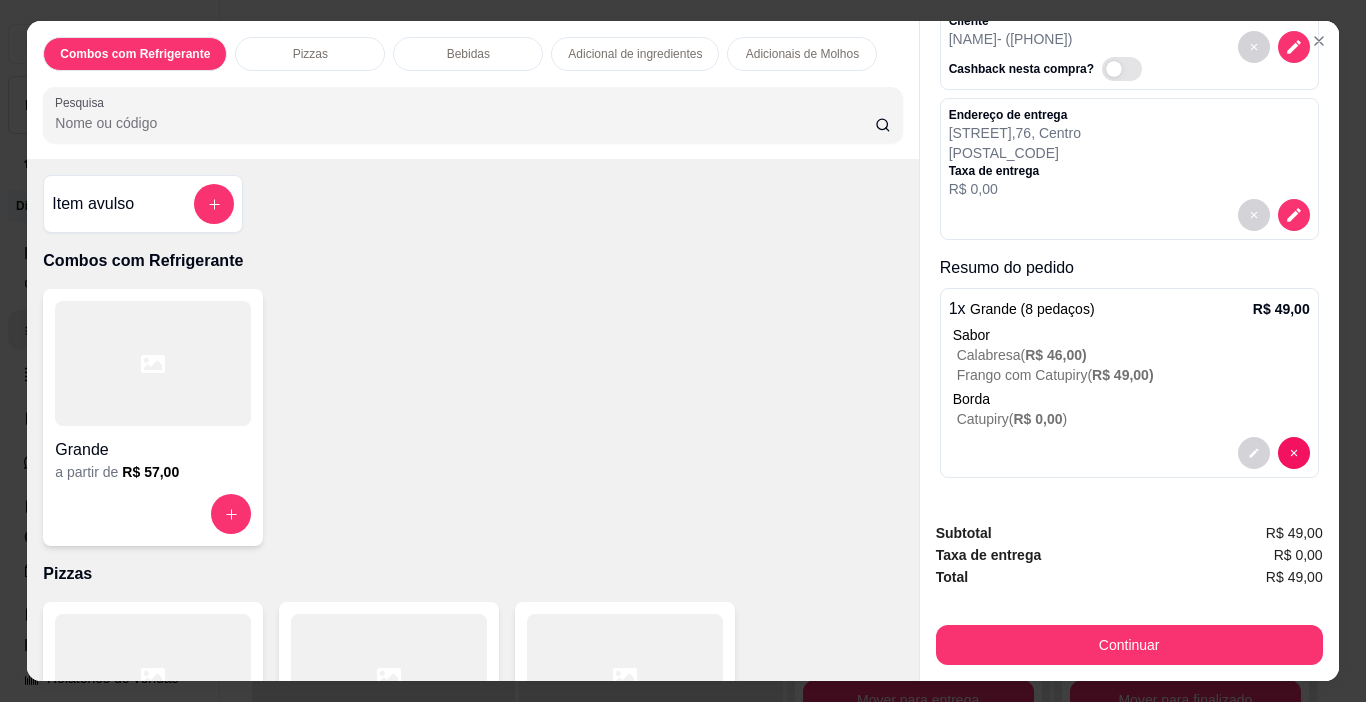 click on "Pizzas" at bounding box center (310, 54) 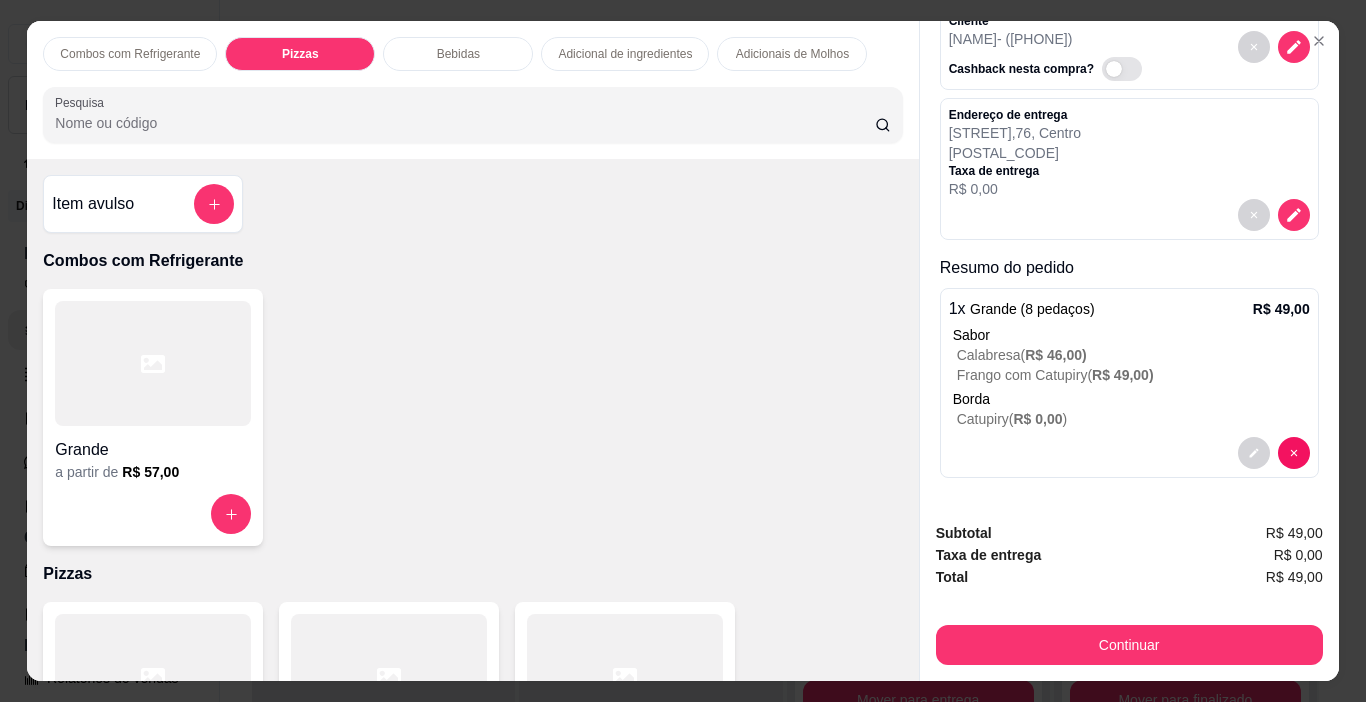 scroll, scrollTop: 403, scrollLeft: 0, axis: vertical 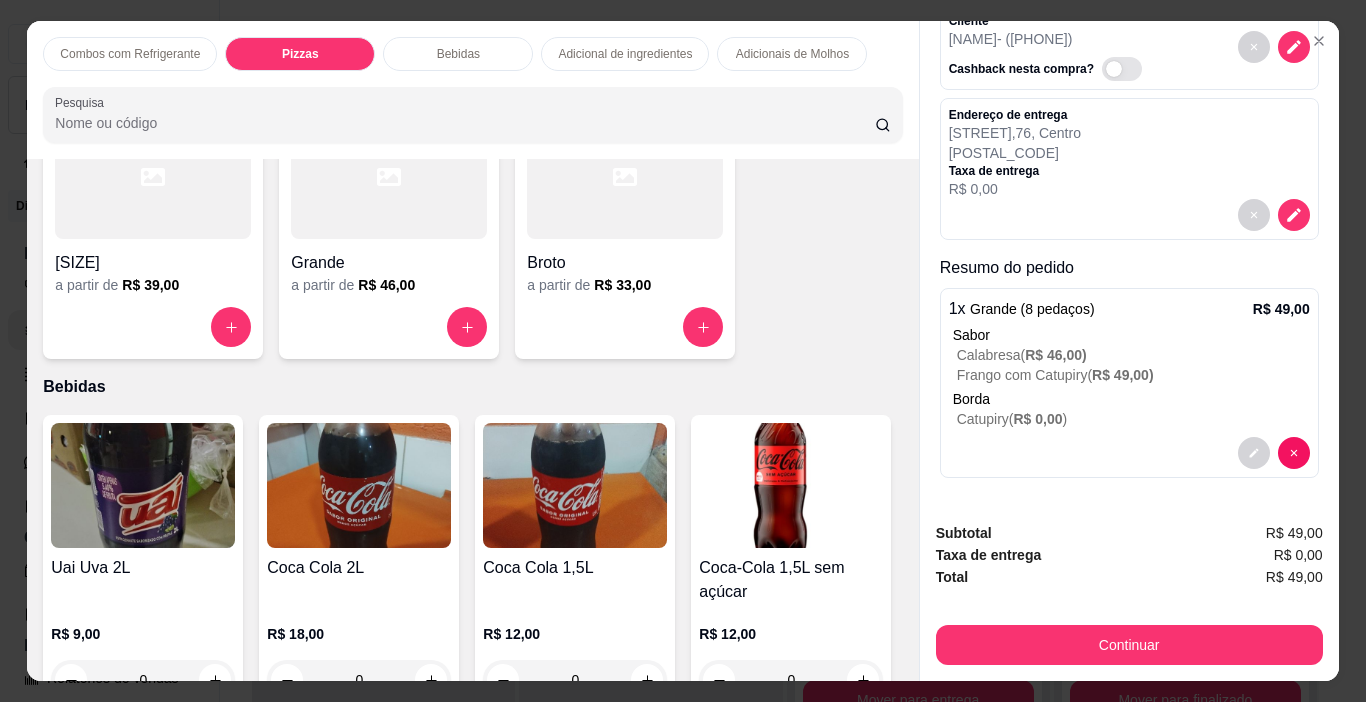 click on "Grande" at bounding box center [389, 263] 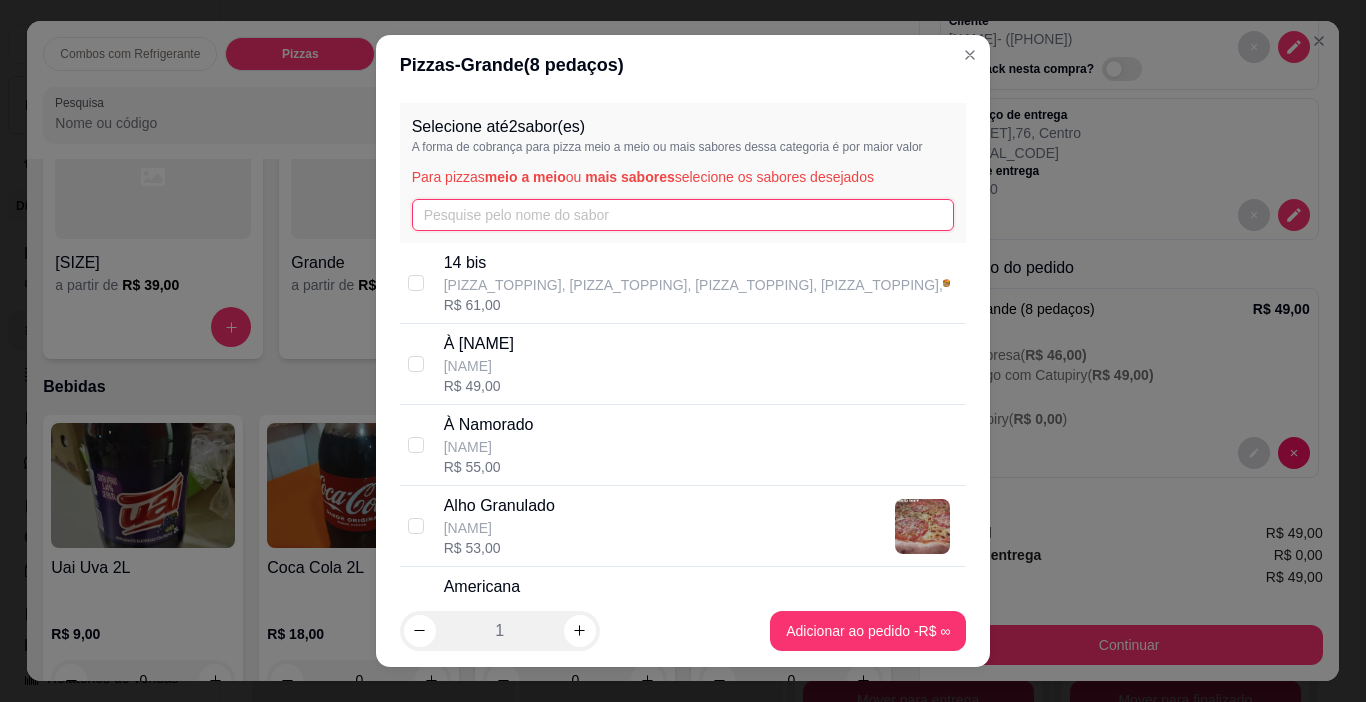 click at bounding box center [683, 215] 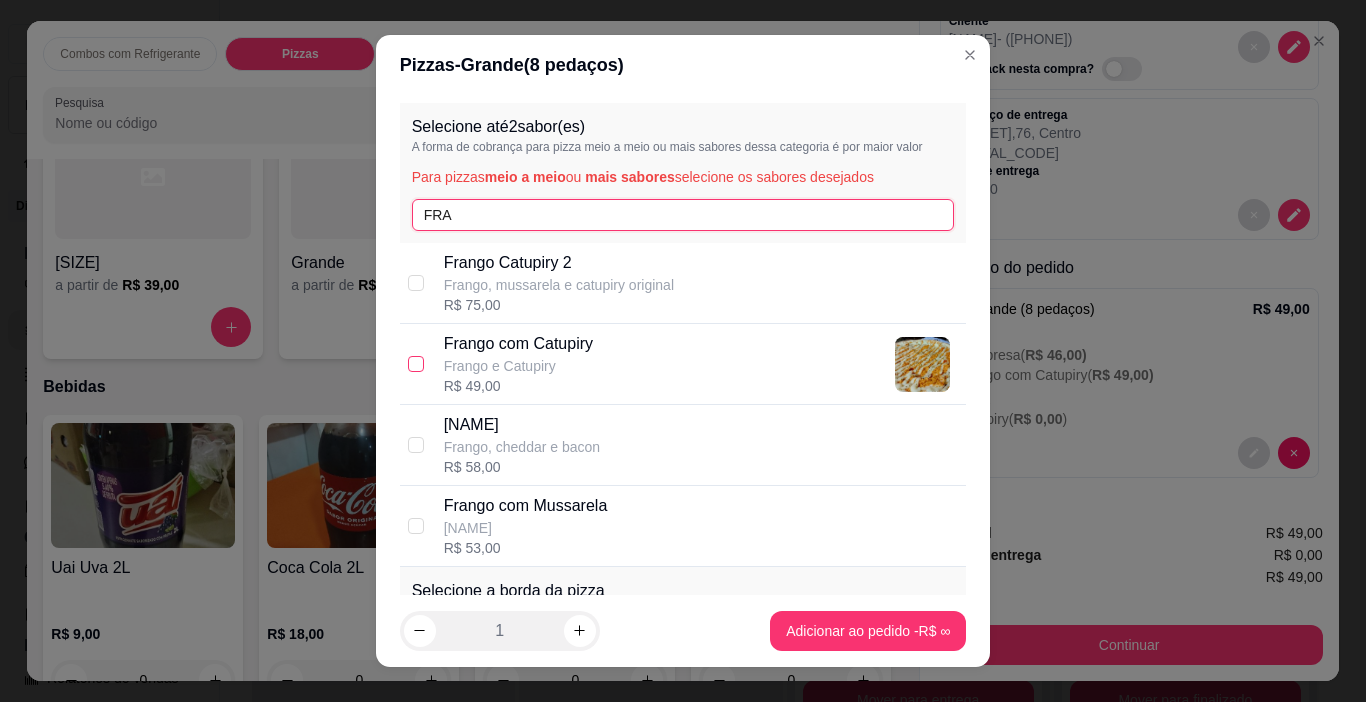 type on "FRA" 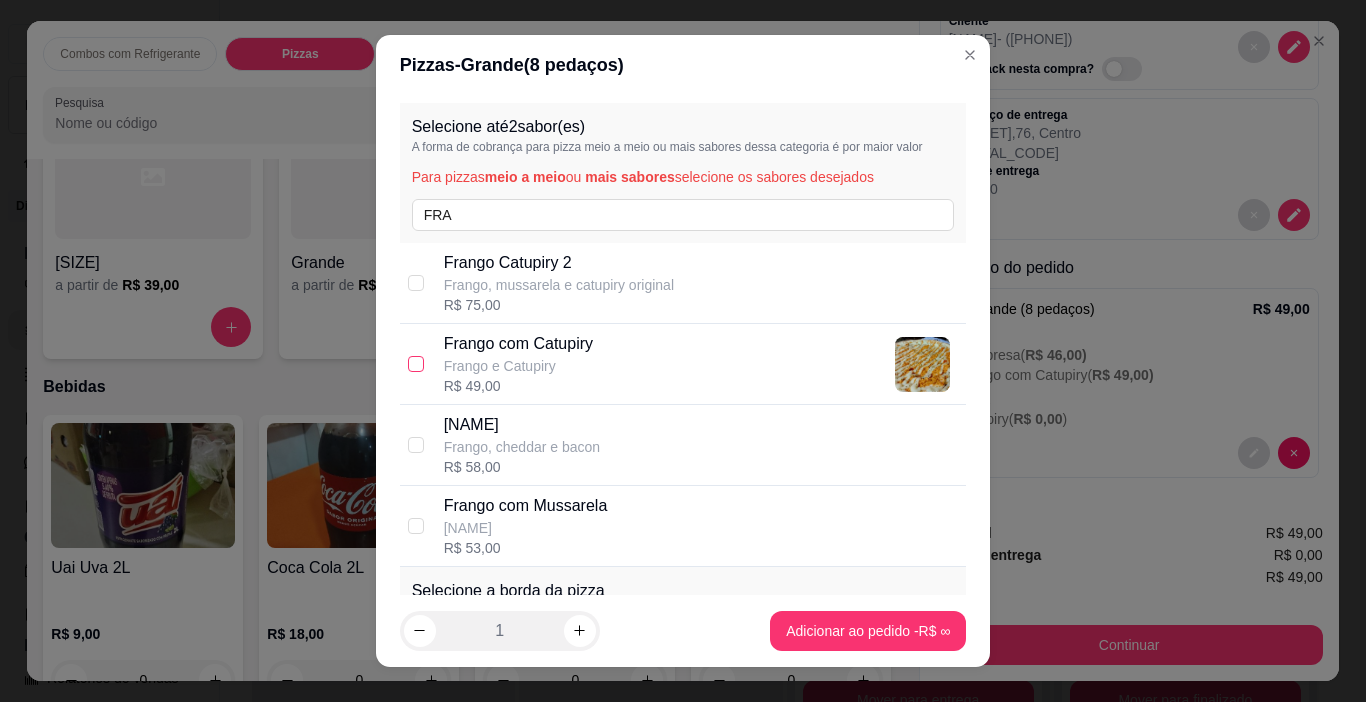 click at bounding box center (416, 364) 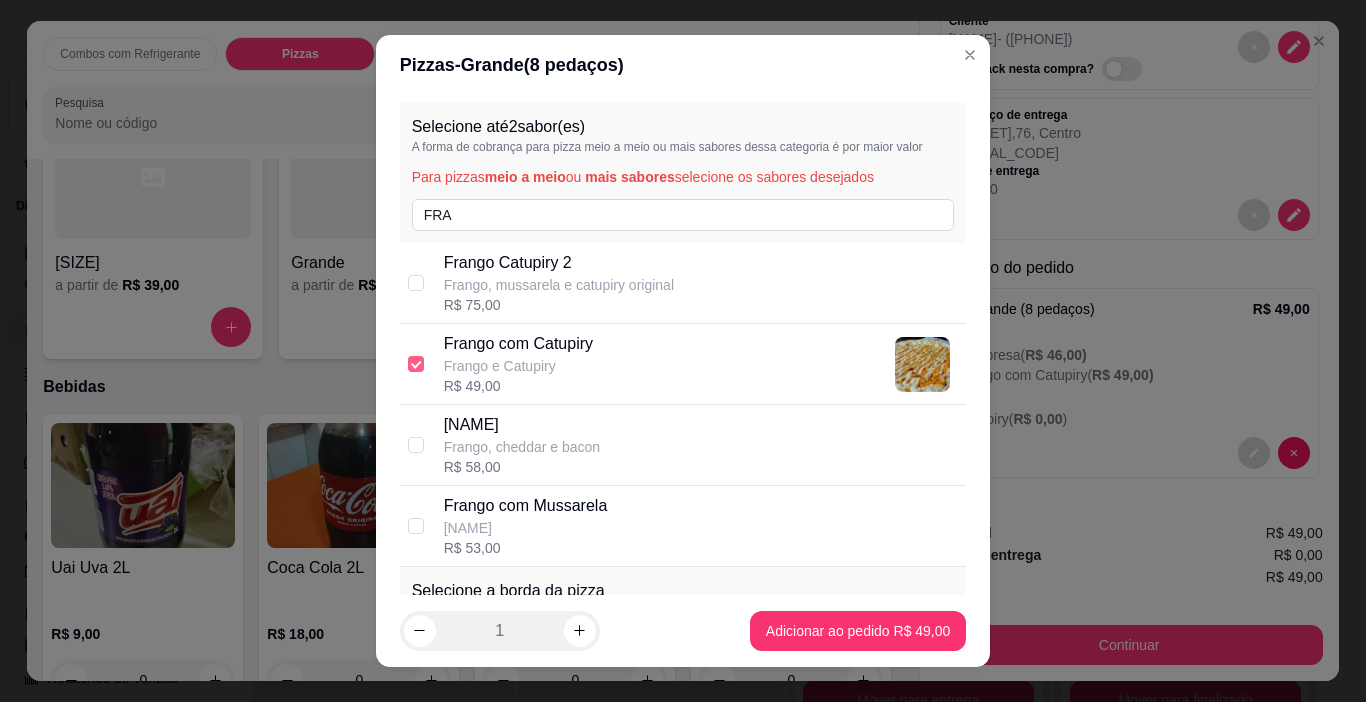 click at bounding box center [416, 364] 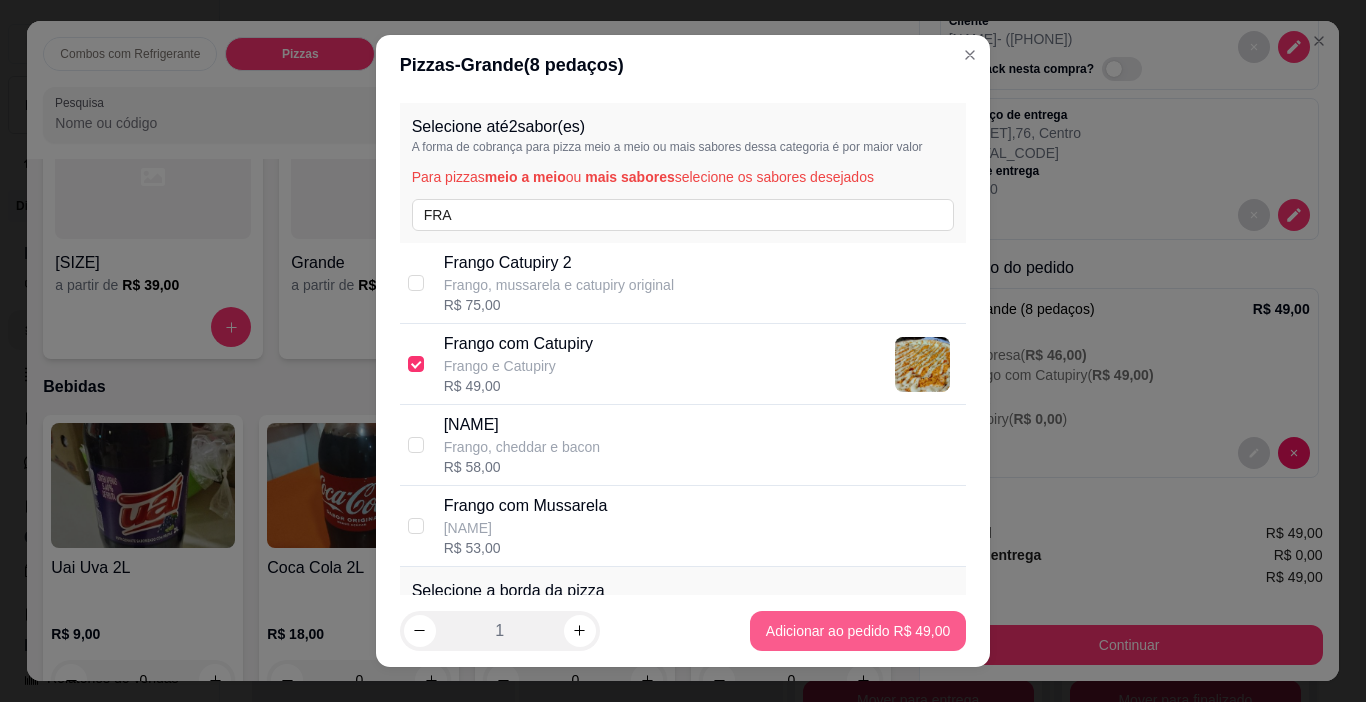 click on "Uai Uva 2L R$ 9,00 0 Coca Cola 2L R$ 18,00 0 Coca Cola 1,5L R$ 12,00 0 Coca-Cola 1,5L sem açúcar R$ 12,00 0 Uai Laranja 2L R$ 9,00 0 Fanta laranja 1.5 R$ 12,00 0 Guaraná Antárctica 1,5L R$ 12,00 0 Fanta uva 1.5 R$ 12,00 0 Agua Mineral 500ML R$ 4,00 0" at bounding box center [472, 846] 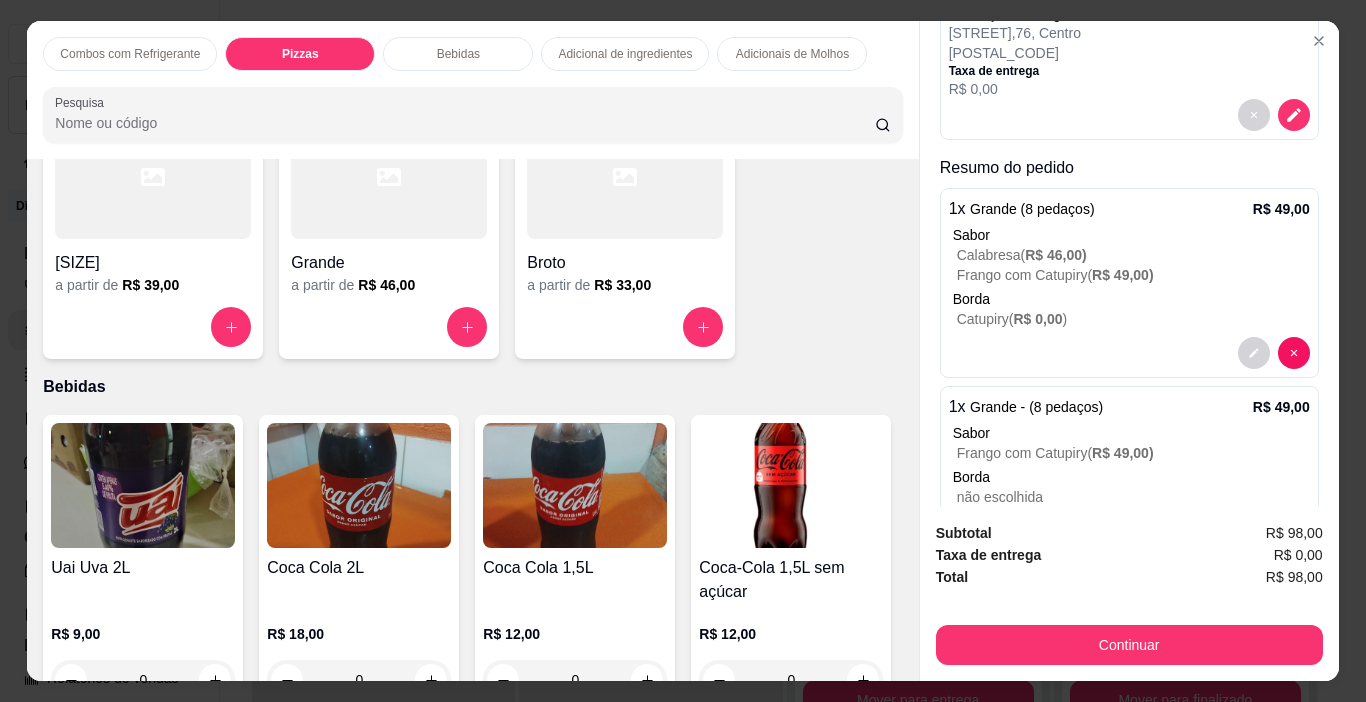 scroll, scrollTop: 293, scrollLeft: 0, axis: vertical 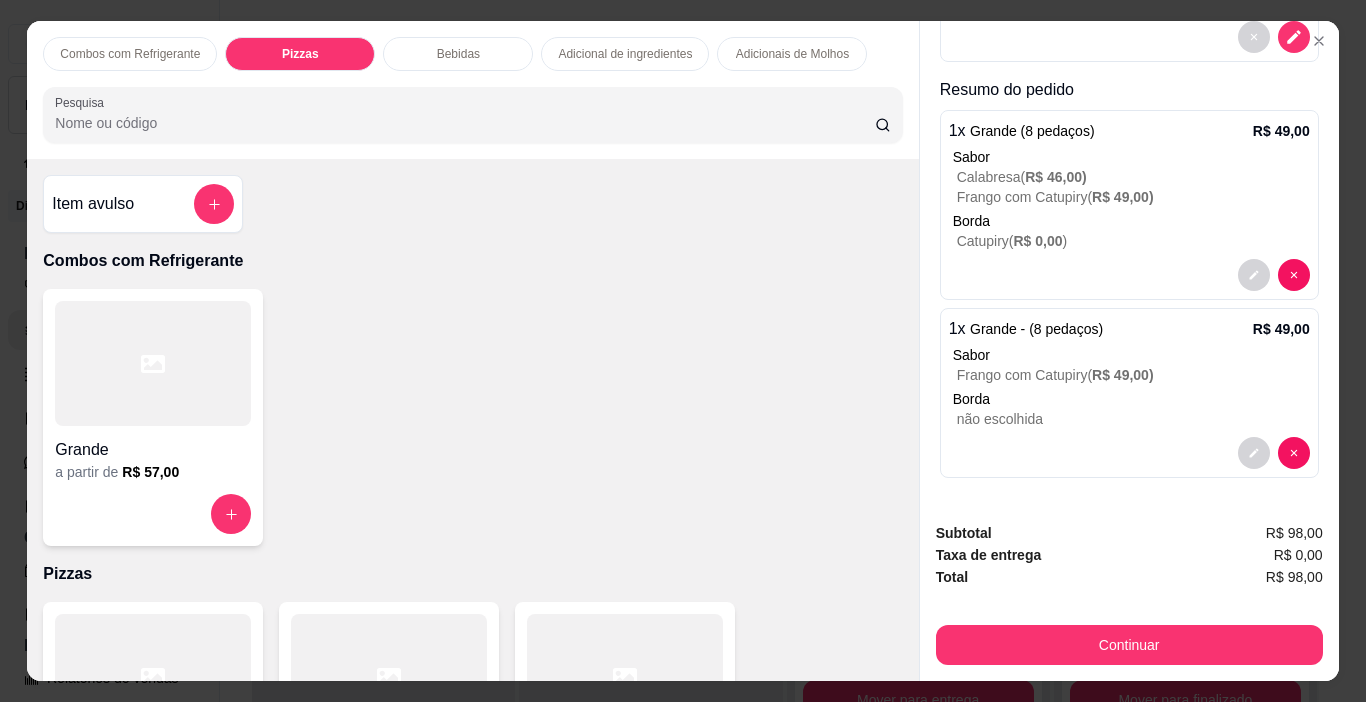 click on "Bebidas" at bounding box center (458, 54) 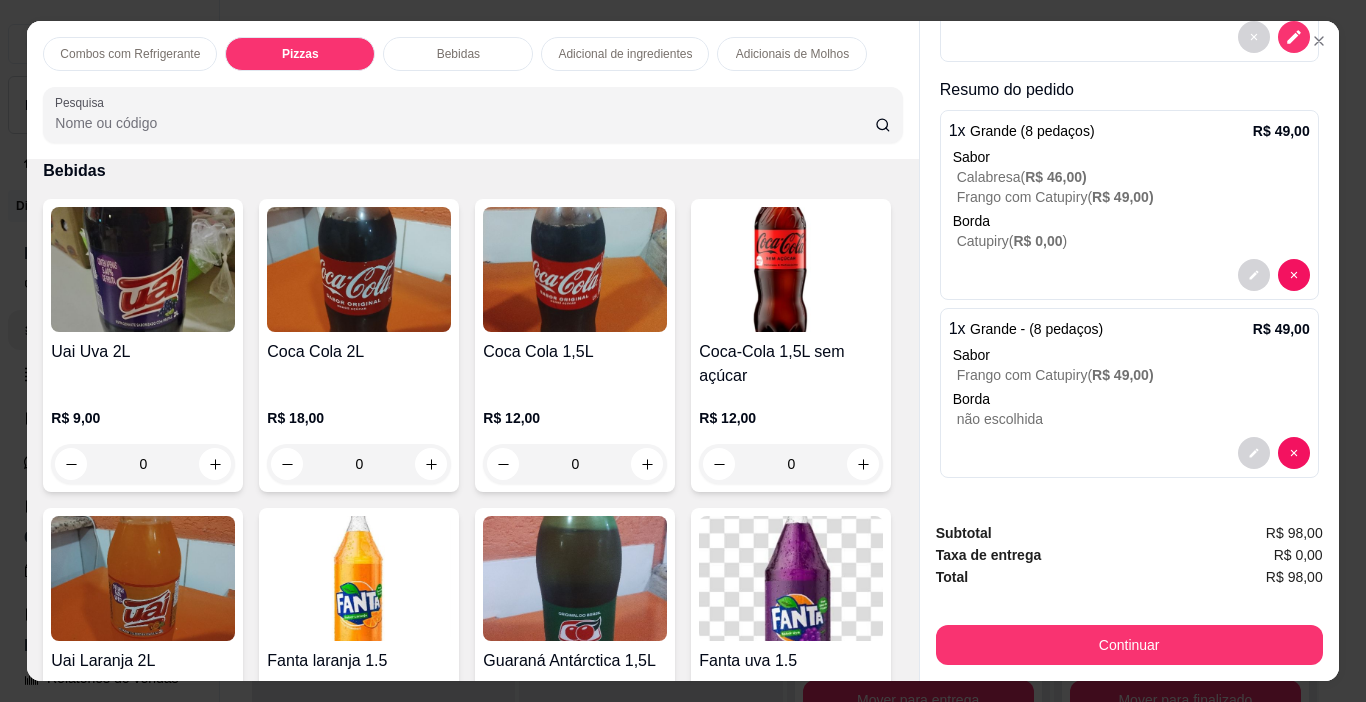 scroll, scrollTop: 50, scrollLeft: 0, axis: vertical 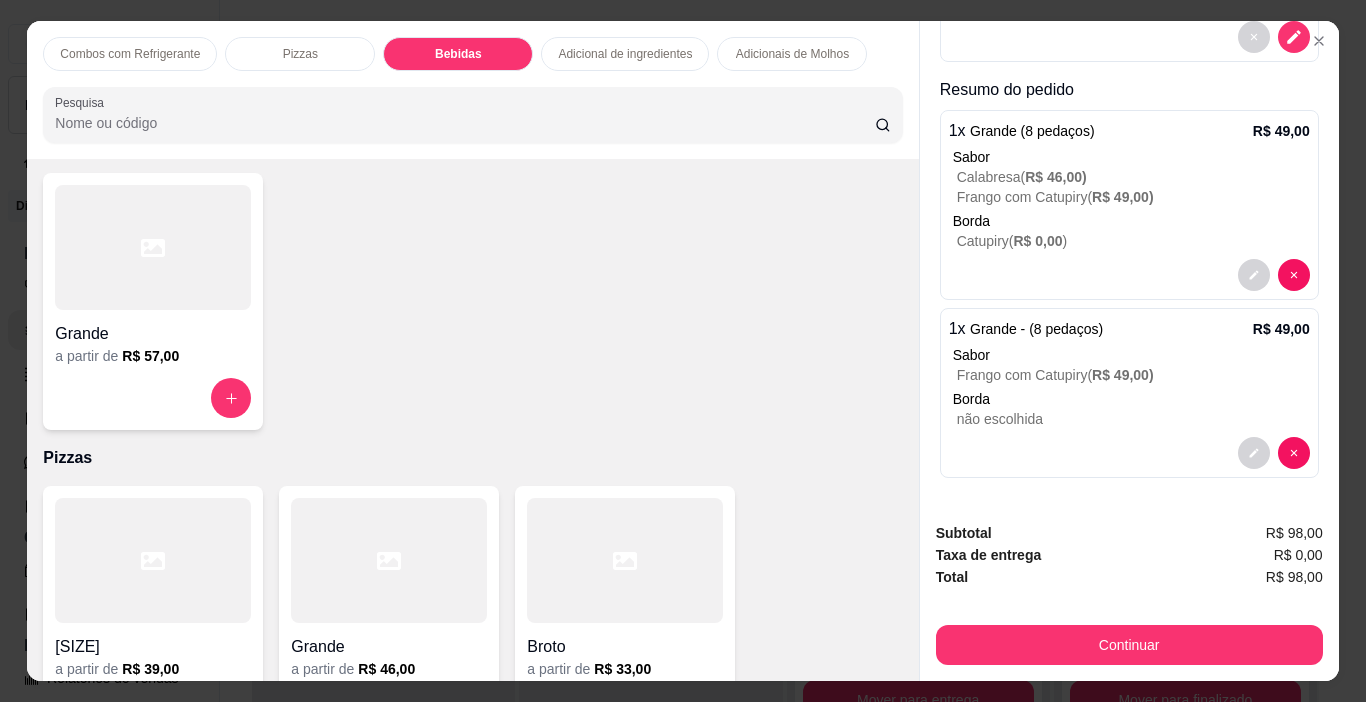 click on "Pizzas" at bounding box center (300, 54) 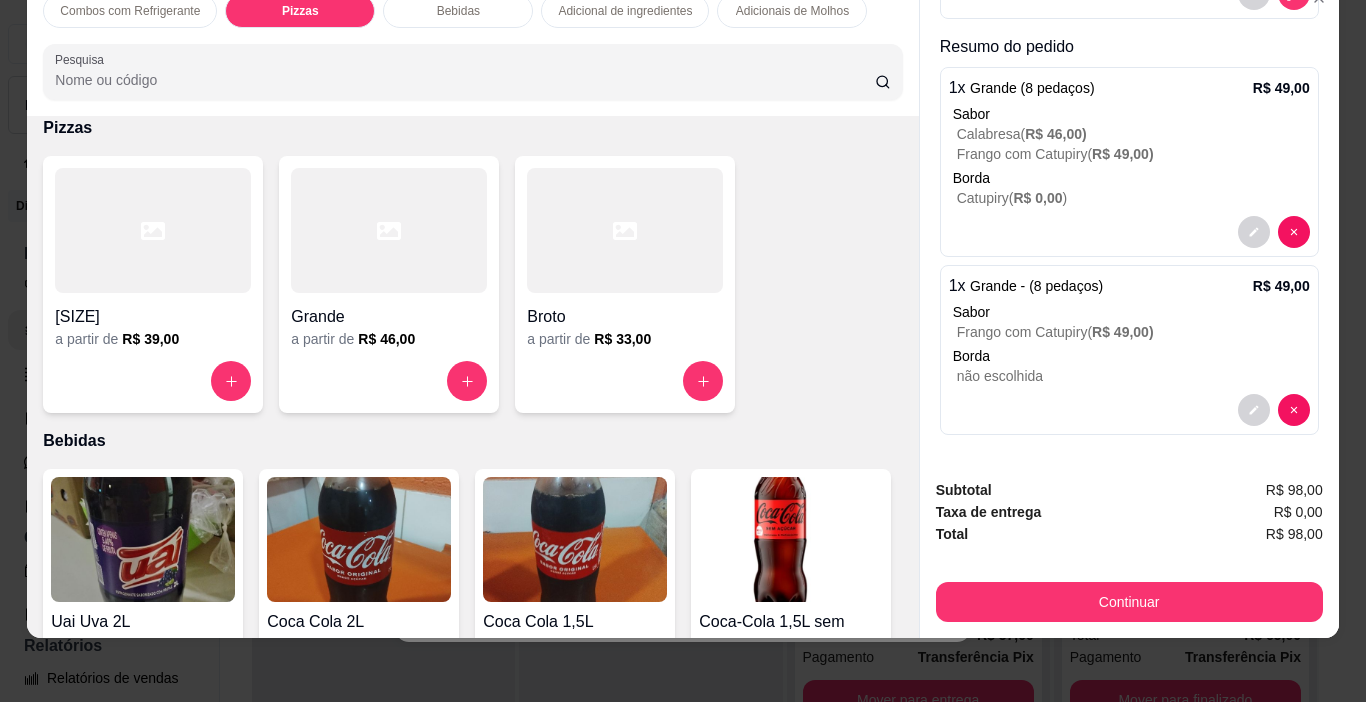 click on "Grande" at bounding box center (389, 317) 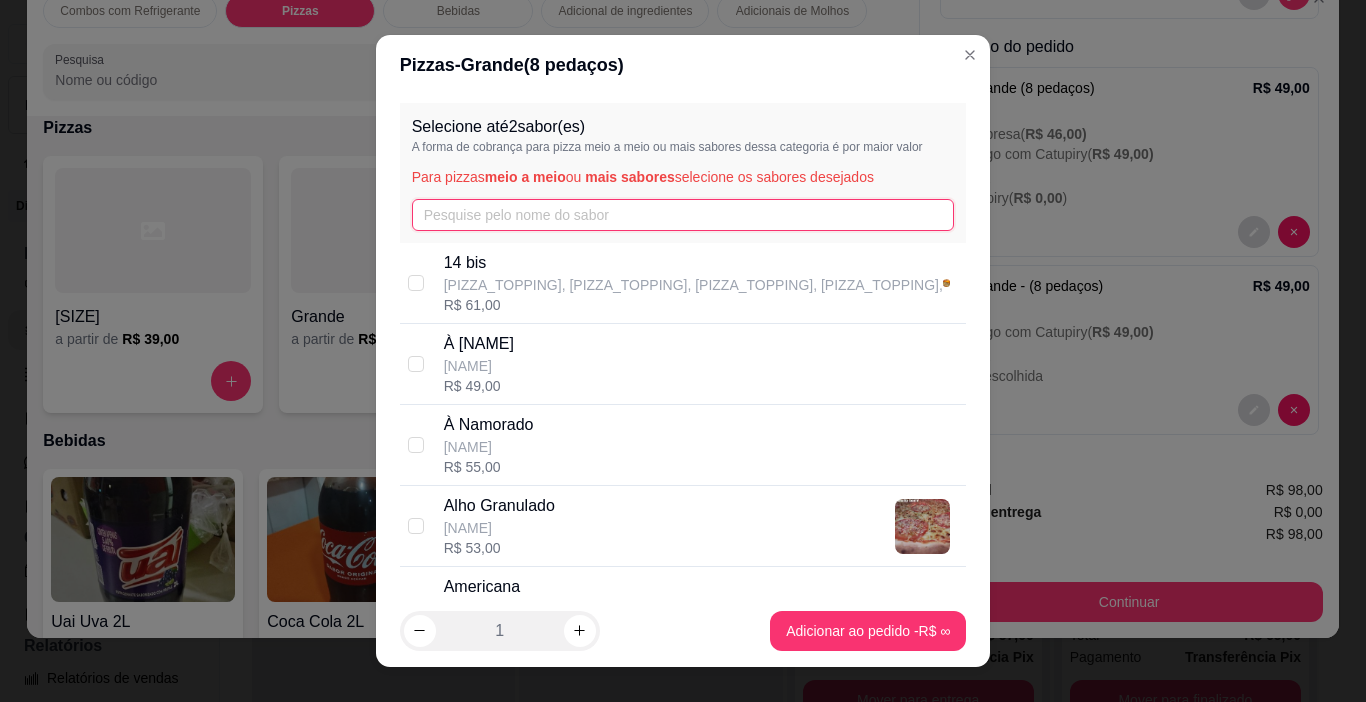 click at bounding box center (683, 215) 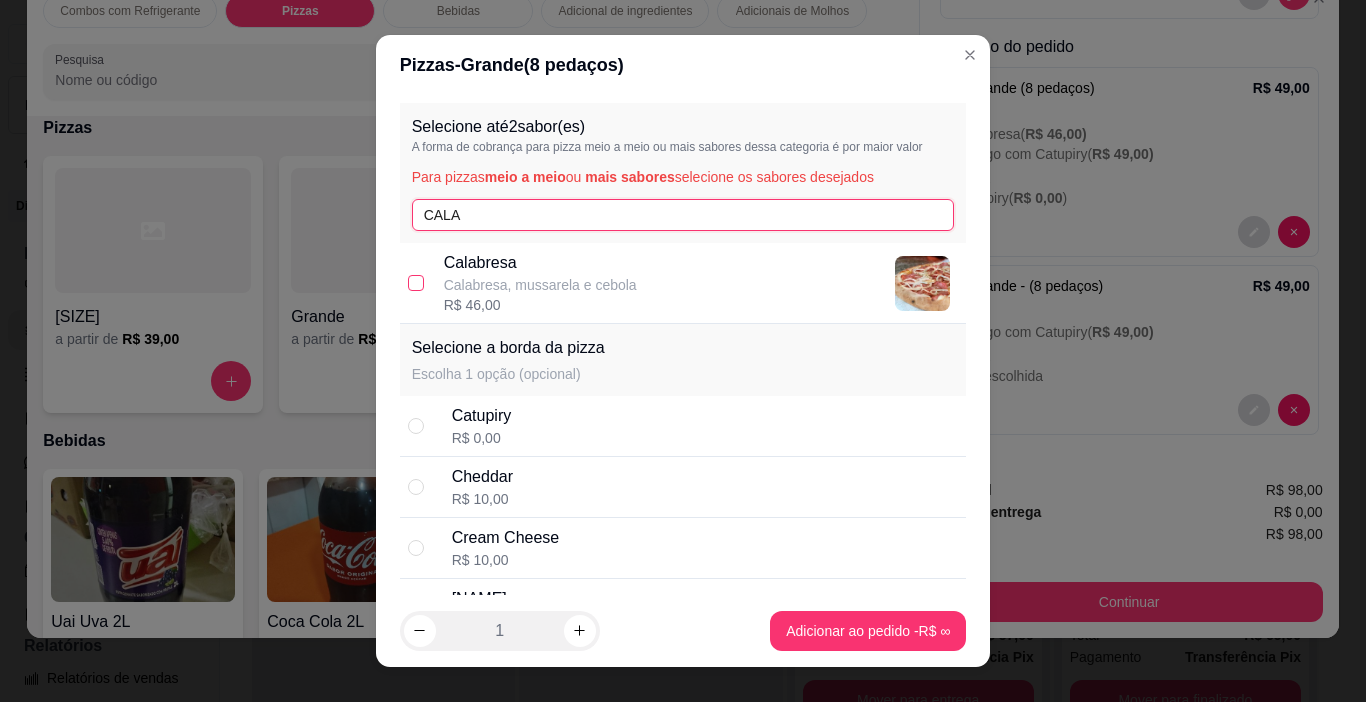 type on "CALA" 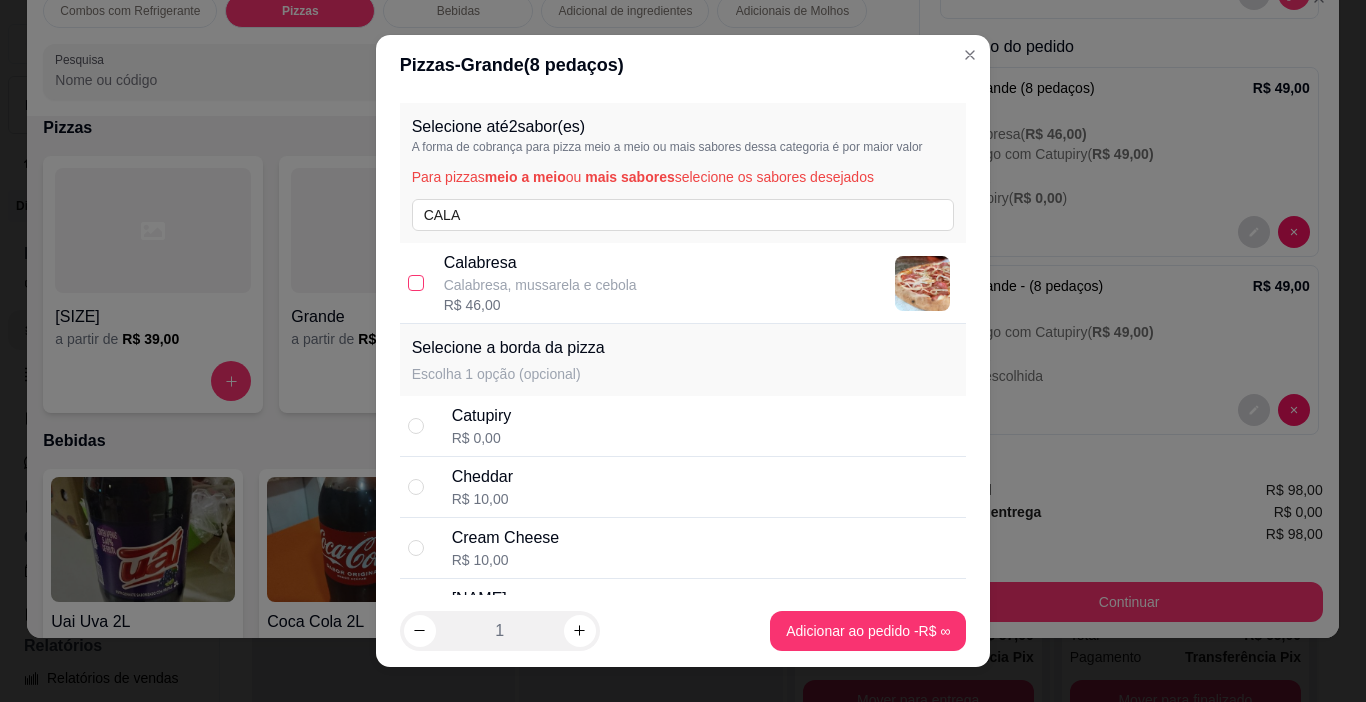 click at bounding box center [416, 283] 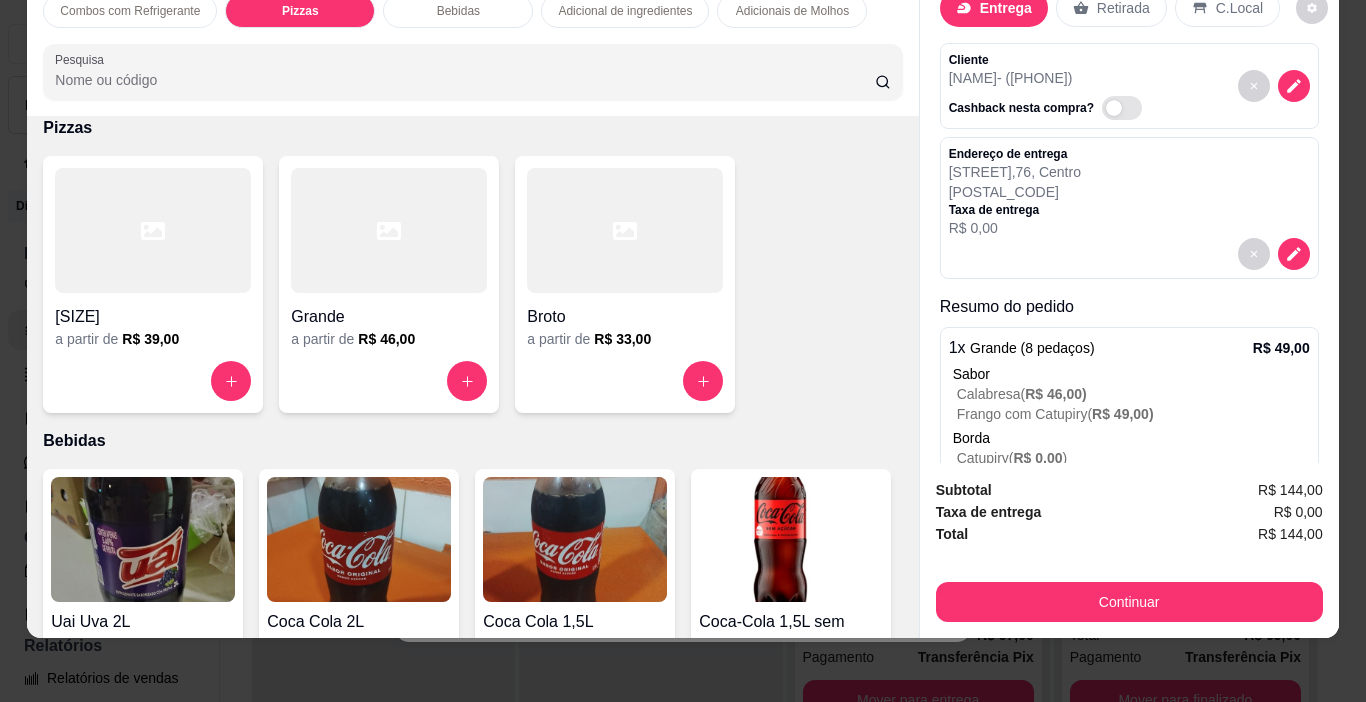 scroll, scrollTop: 0, scrollLeft: 0, axis: both 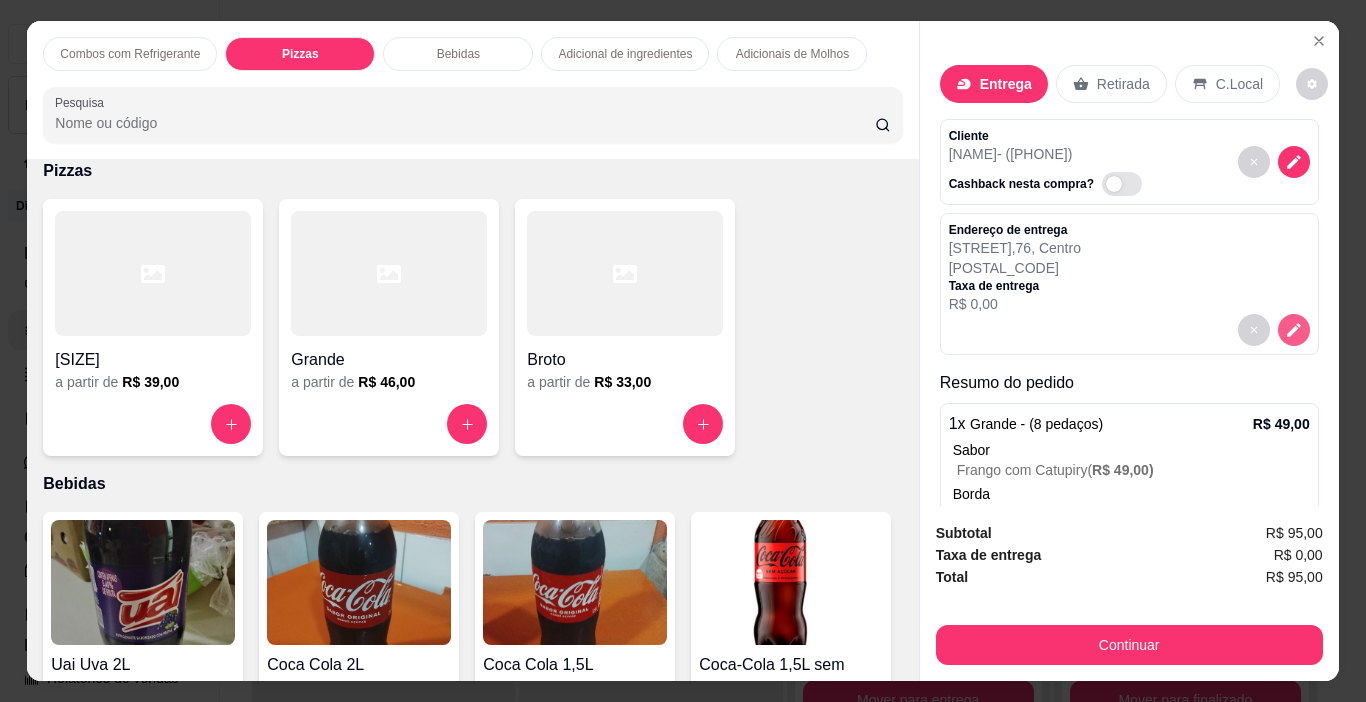 click 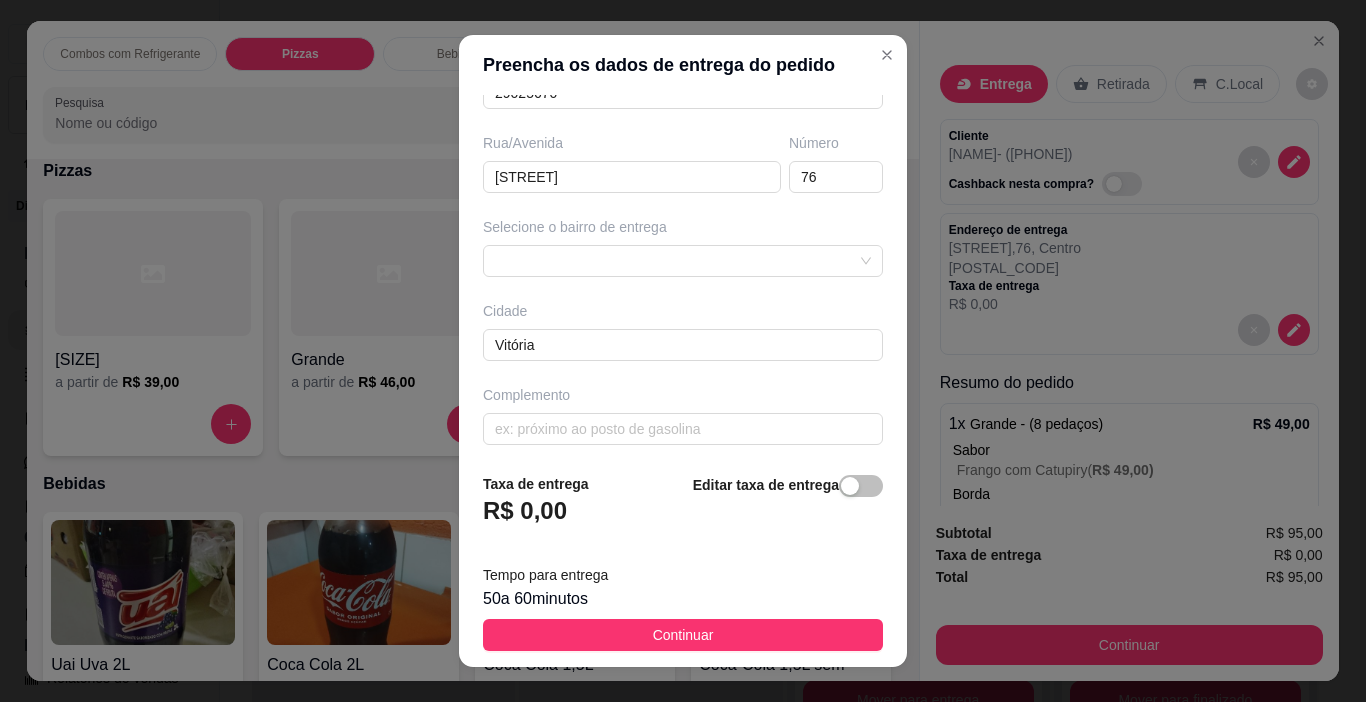 scroll, scrollTop: 312, scrollLeft: 0, axis: vertical 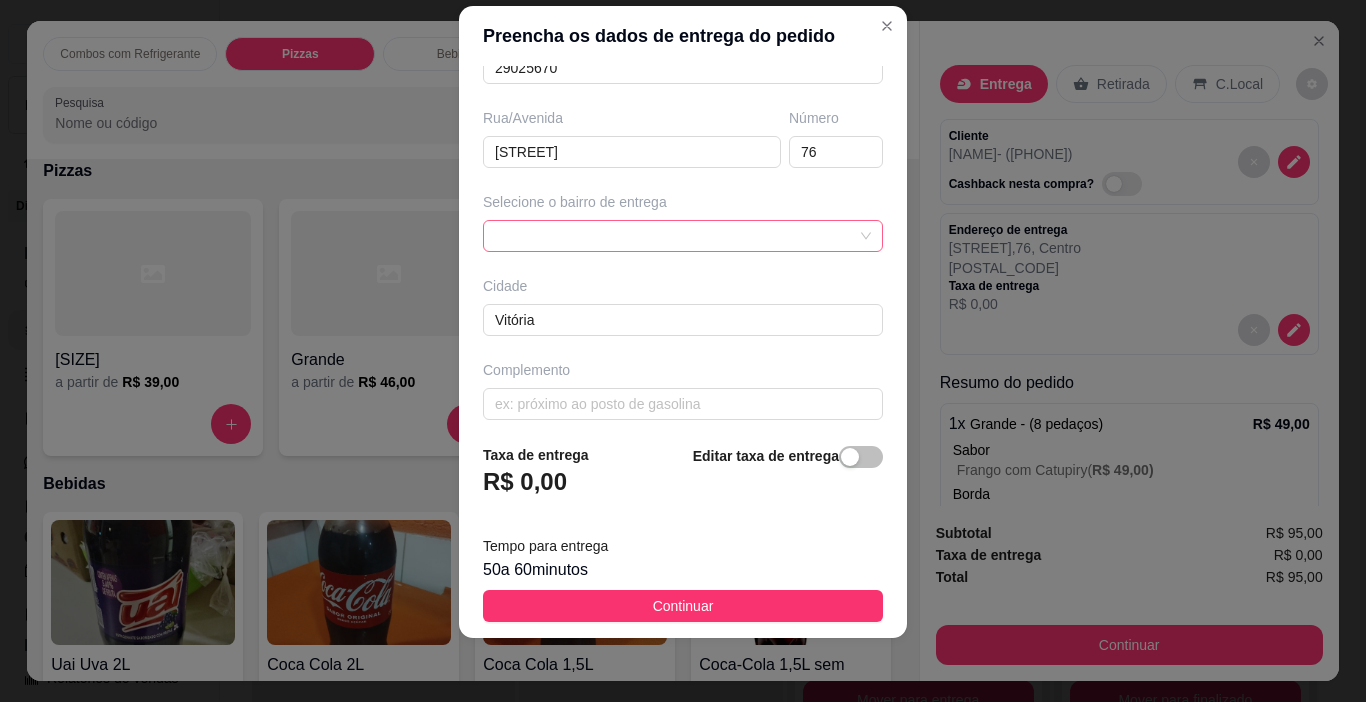 click at bounding box center [683, 236] 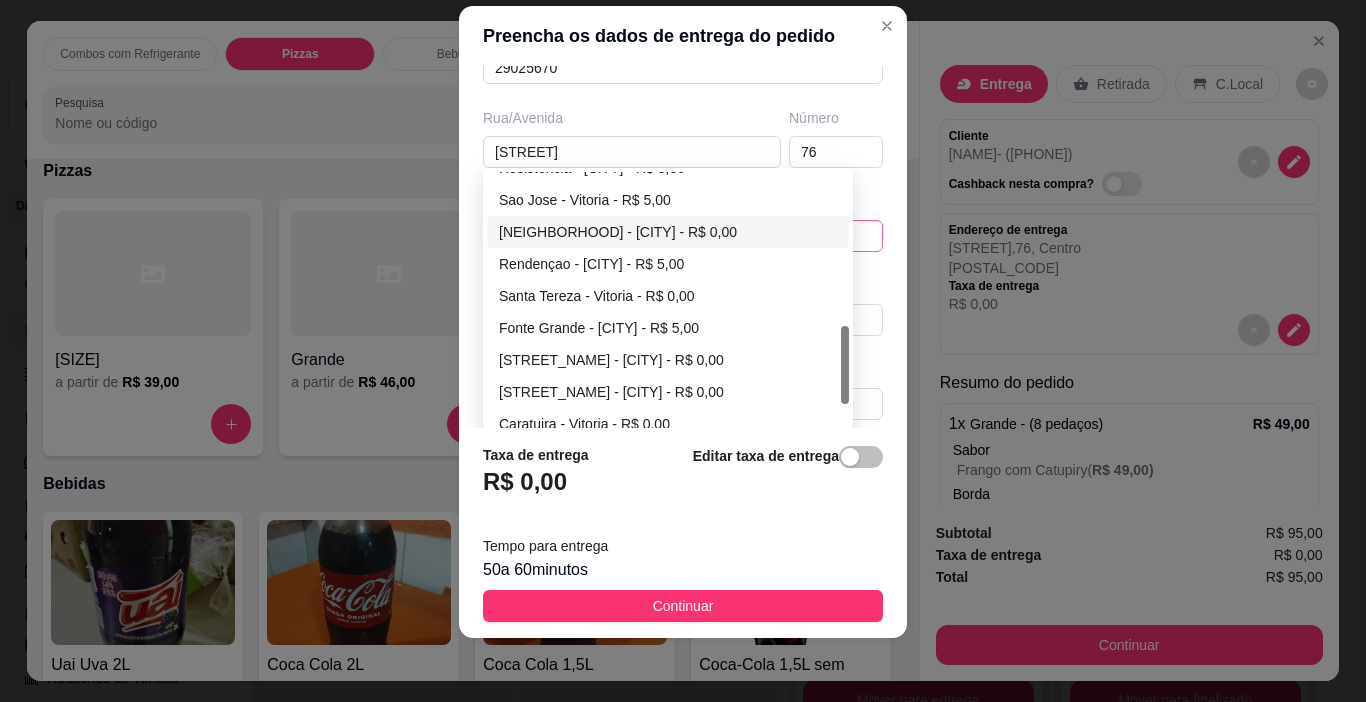 scroll, scrollTop: 576, scrollLeft: 0, axis: vertical 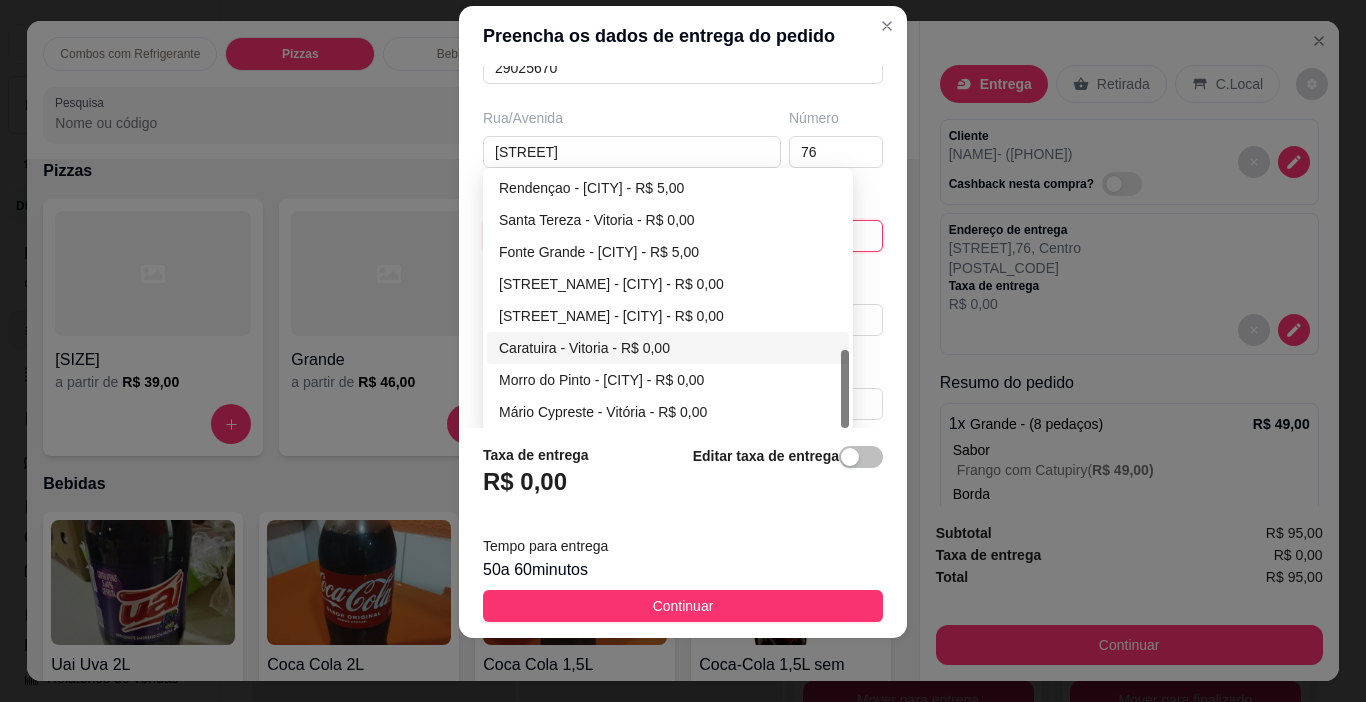 click on "Caratuira - Vitoria - R$ 0,00" at bounding box center [668, 348] 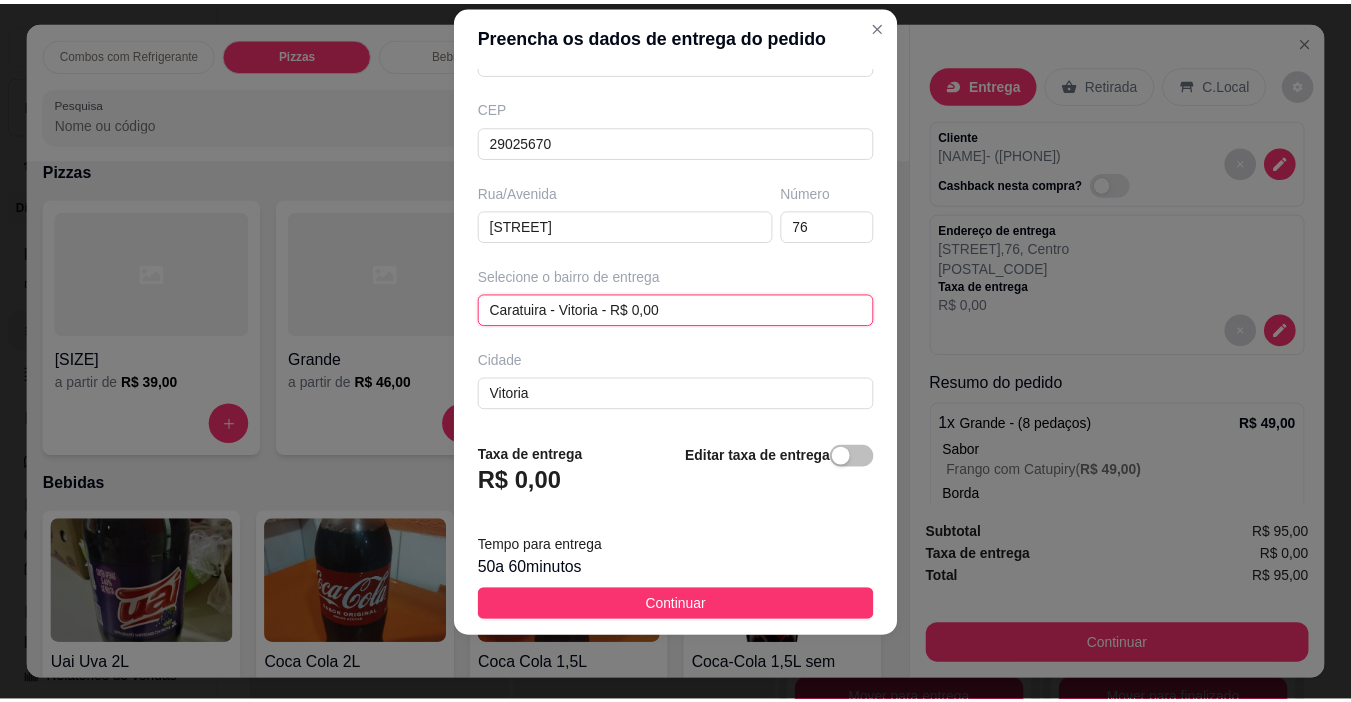 scroll, scrollTop: 300, scrollLeft: 0, axis: vertical 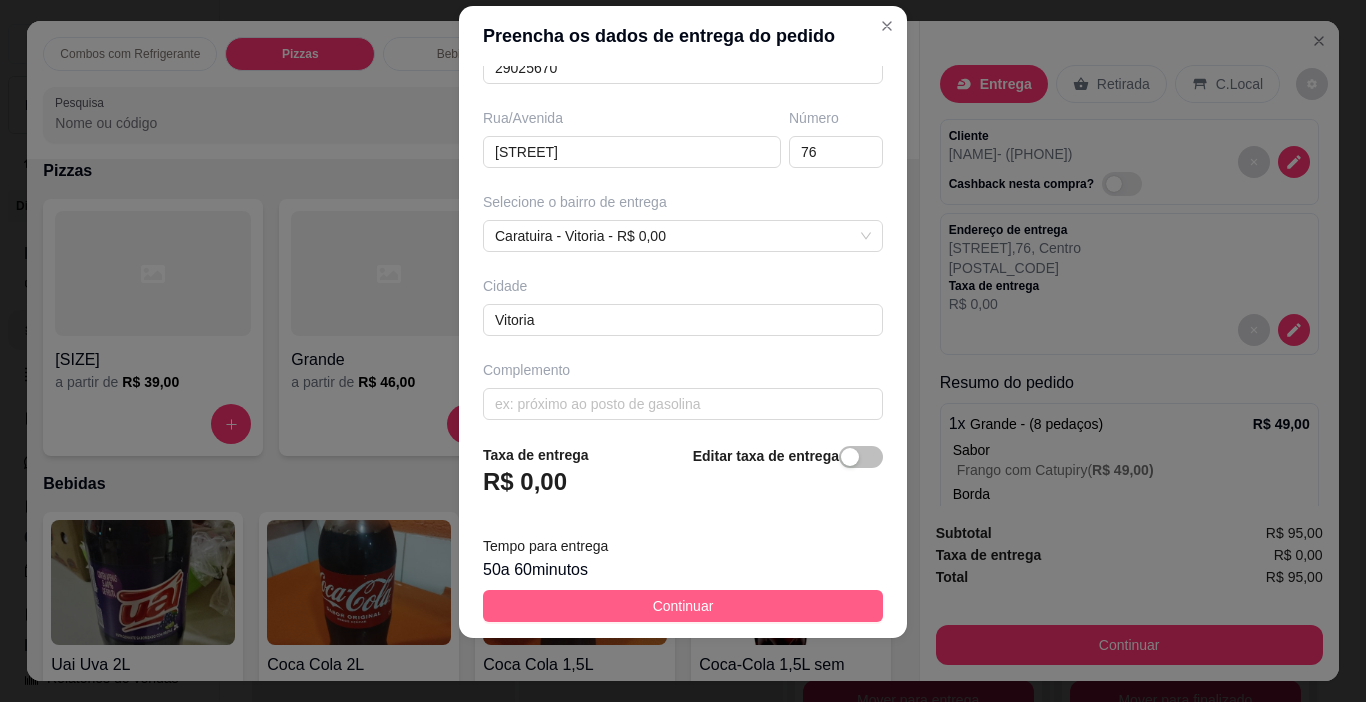 click on "Continuar" at bounding box center [683, 606] 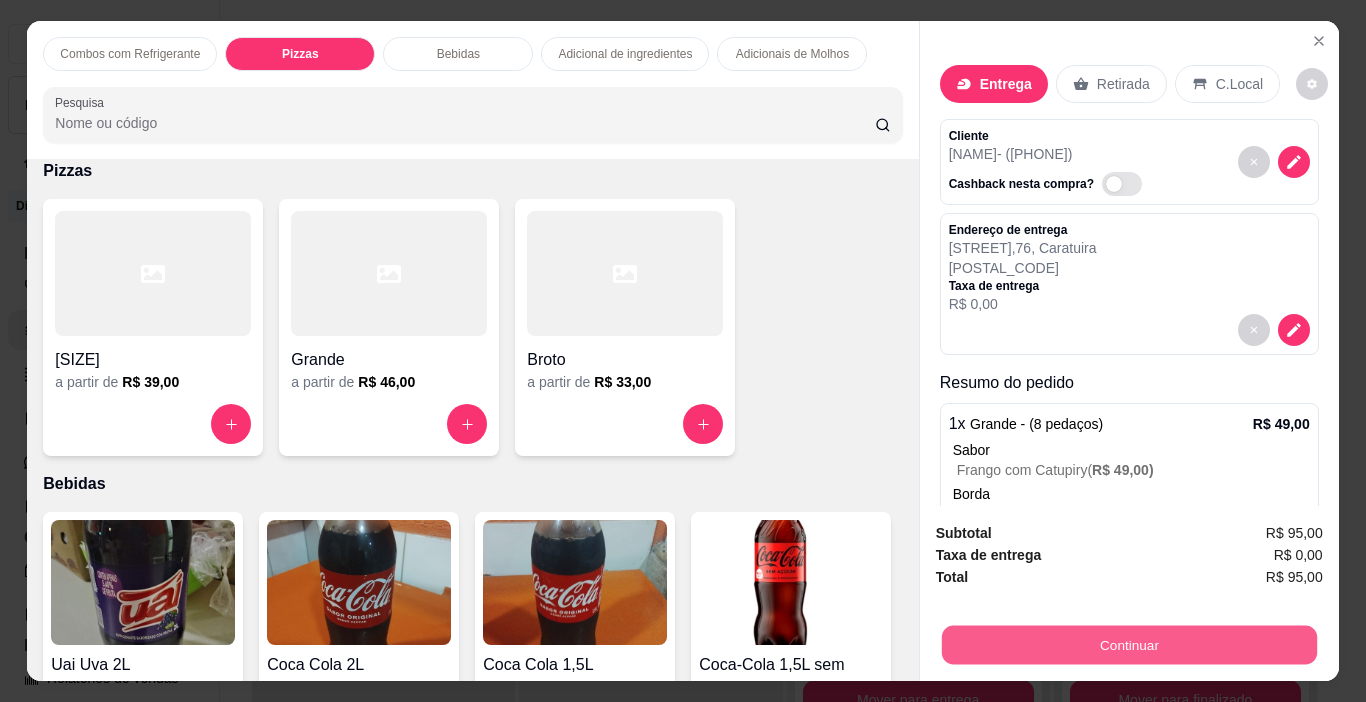 click on "Continuar" at bounding box center [1128, 645] 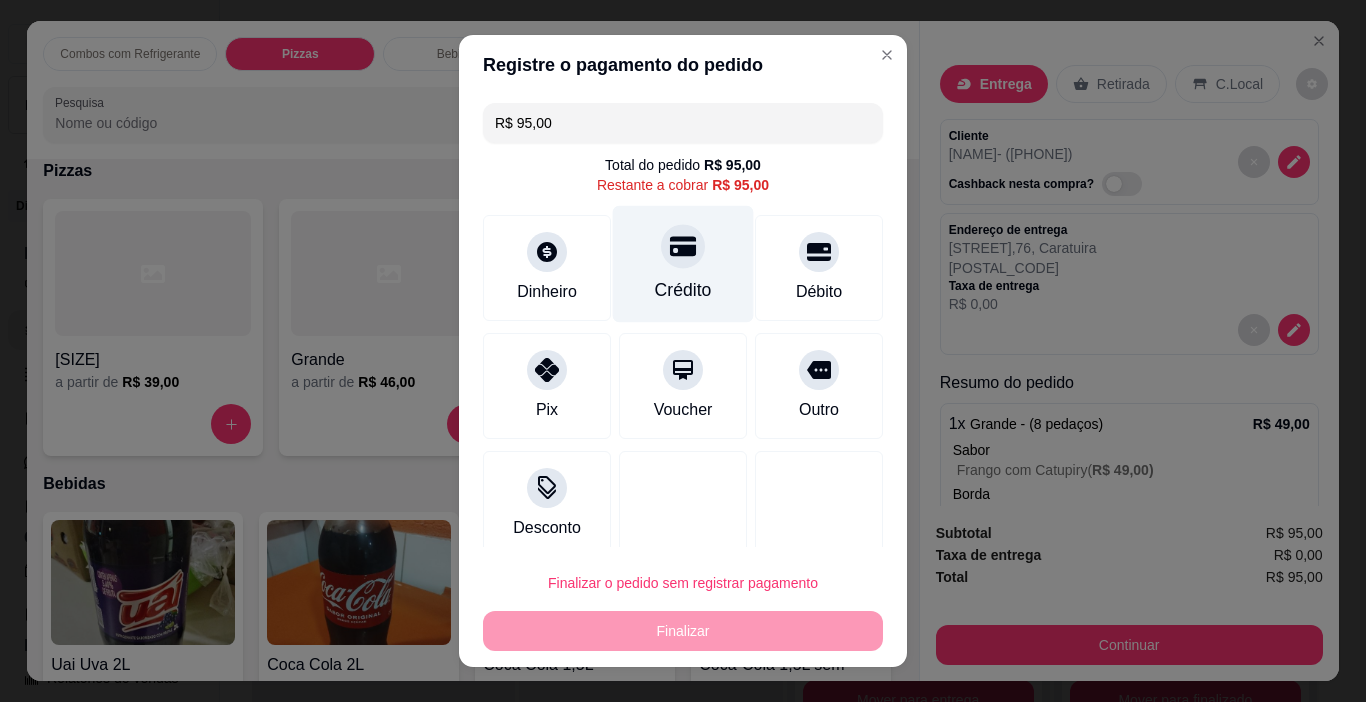 click on "Crédito" at bounding box center (683, 264) 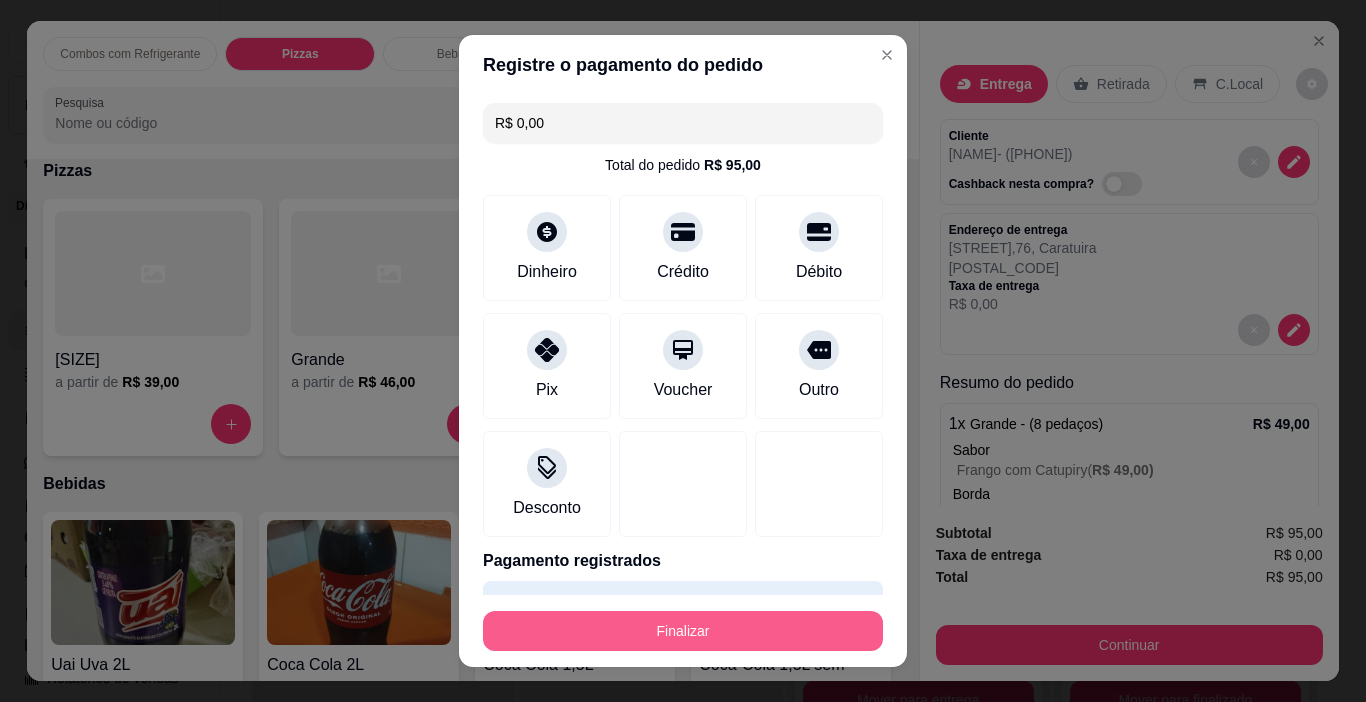 click on "Finalizar" at bounding box center (683, 631) 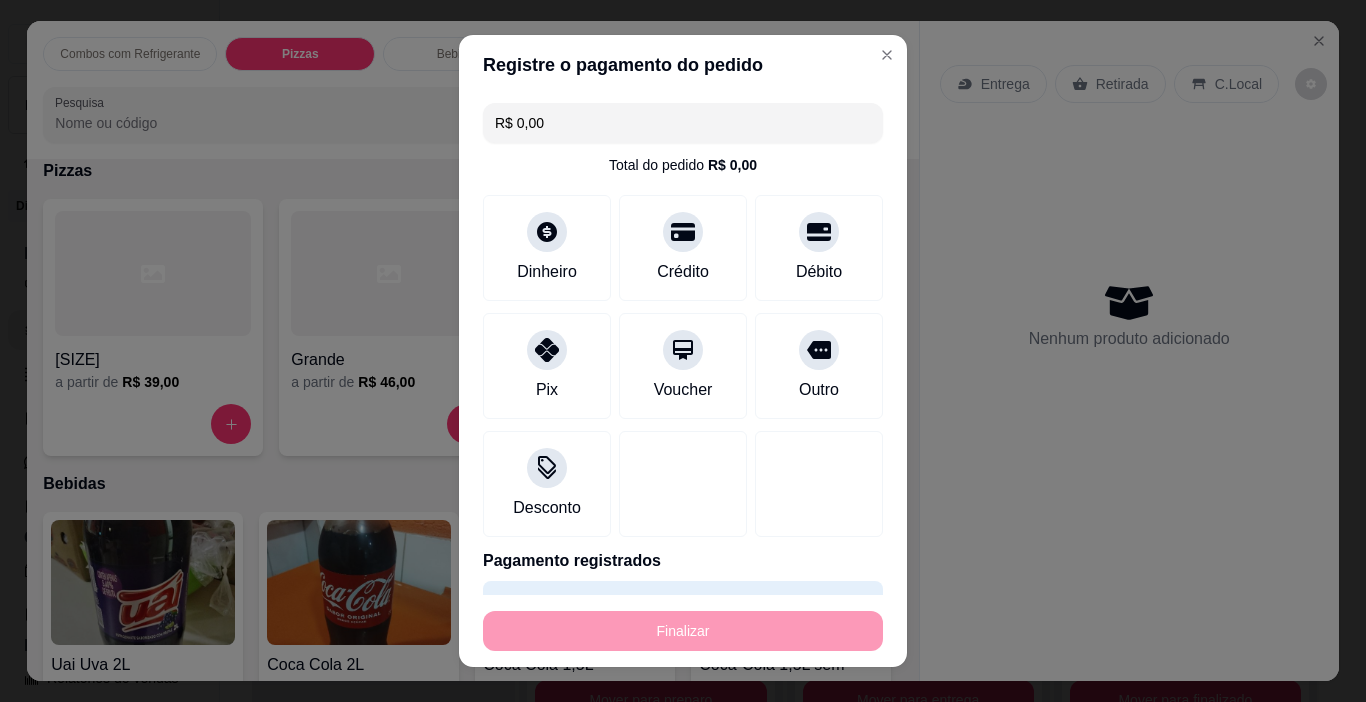 type on "-R$ 95,00" 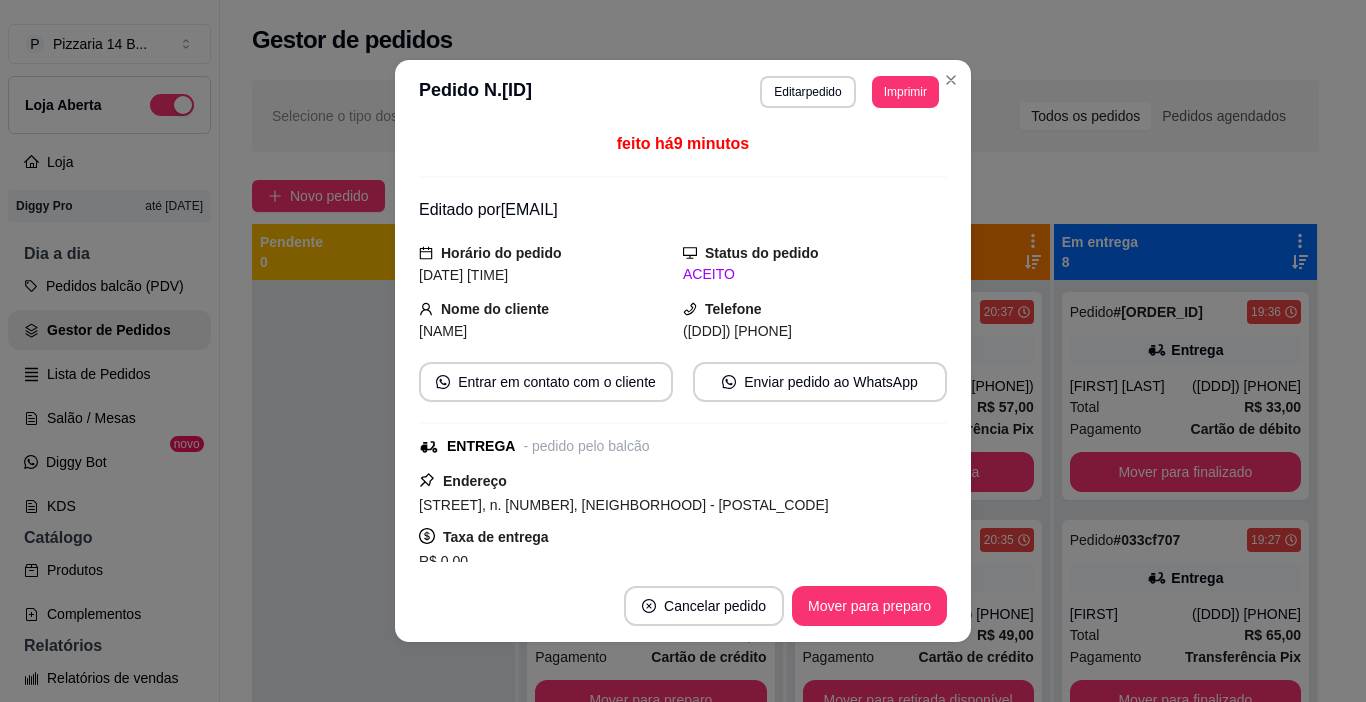 click on "feito há  [MINUTES]   minutos Editado por  [EMAIL] Horário do pedido [DATE] [TIME] Status do pedido [STATUS] Nome do cliente [NAME] Telefone ([PHONE]) Entrar em contato com o cliente Enviar pedido ao WhatsApp ENTREGA - pedido pelo balcão Endereço  [STREET], n. [NUMBER], [NEIGHBORHOOD] - [POSTAL_CODE]  Taxa de entrega  [CURRENCY][PRICE] Copiar Endereço Pagamento [PAYMENT_METHOD]   [CURRENCY][PRICE] Resumo do pedido [QUANTITY] x     [SIZE] - ([SLICES] pedaços) [CURRENCY][PRICE] Sabor [NAME]    ([CURRENCY][PRICE]) Borda não escolhida Massa não escolhida [QUANTITY] x     [SIZE] - ([SLICES] pedaços) [CURRENCY][PRICE] Sabor [NAME]    ([CURRENCY][PRICE]) Borda não escolhida Massa não escolhida Subtotal [CURRENCY][PRICE] Total [CURRENCY][PRICE]" at bounding box center (683, 347) 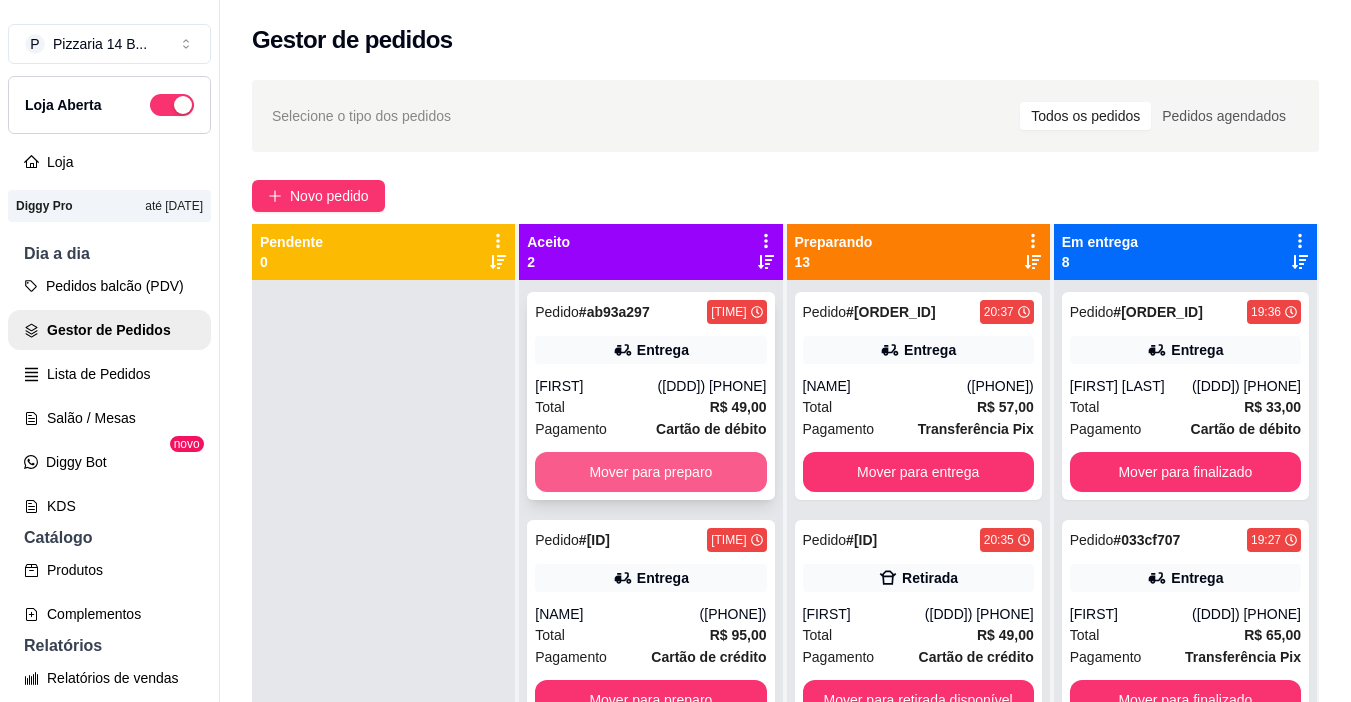 click on "Mover para preparo" at bounding box center [650, 472] 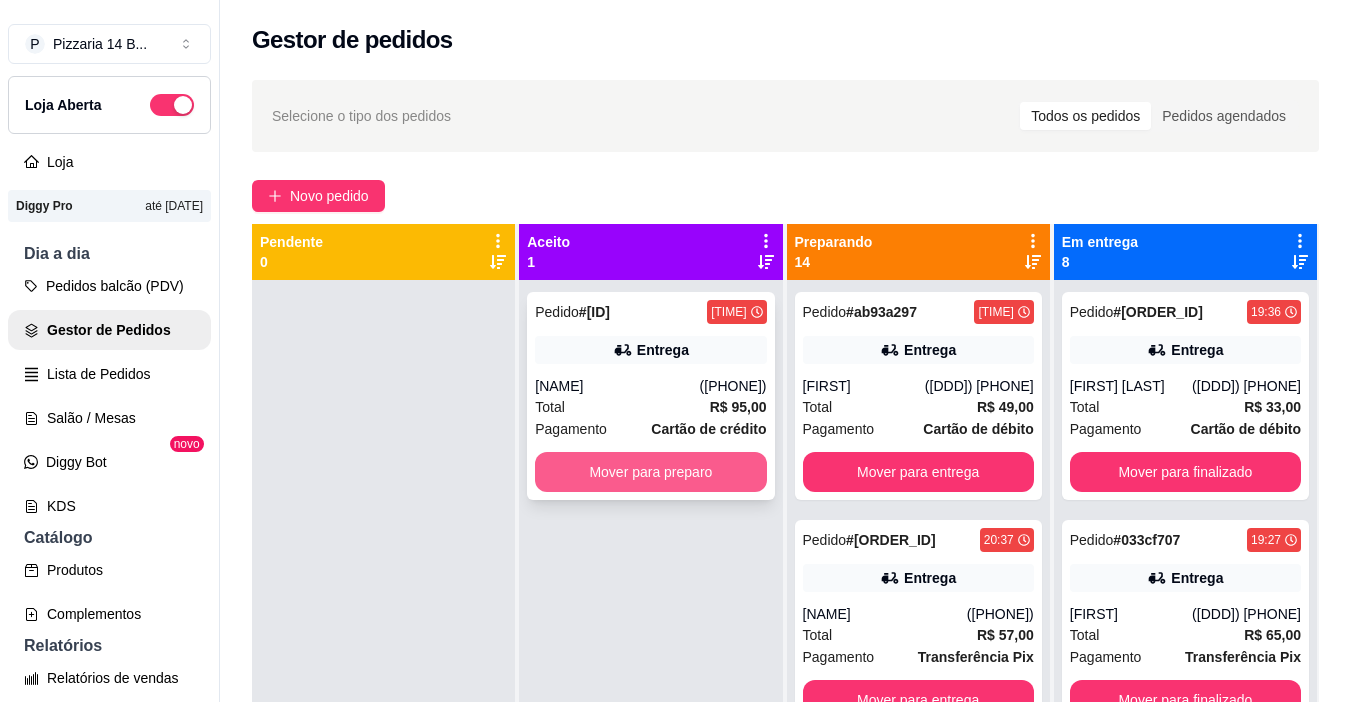 click on "Mover para preparo" at bounding box center (650, 472) 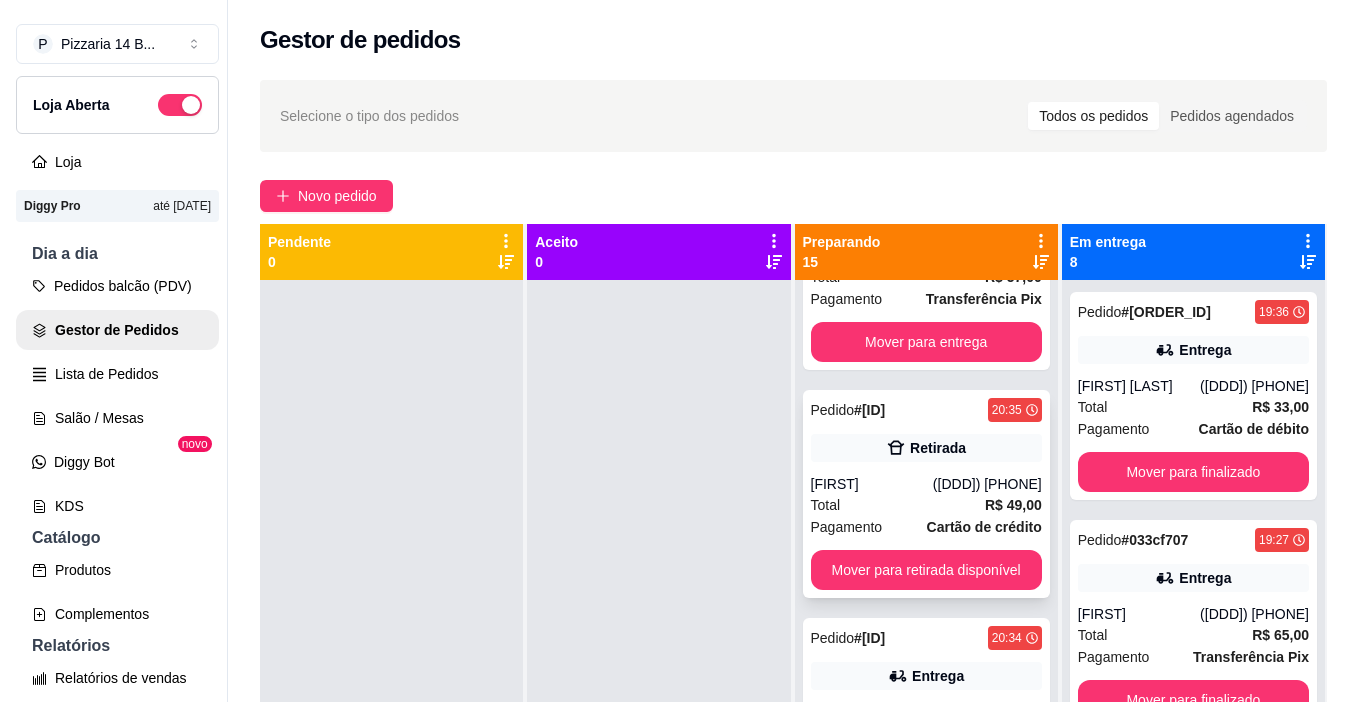scroll, scrollTop: 600, scrollLeft: 0, axis: vertical 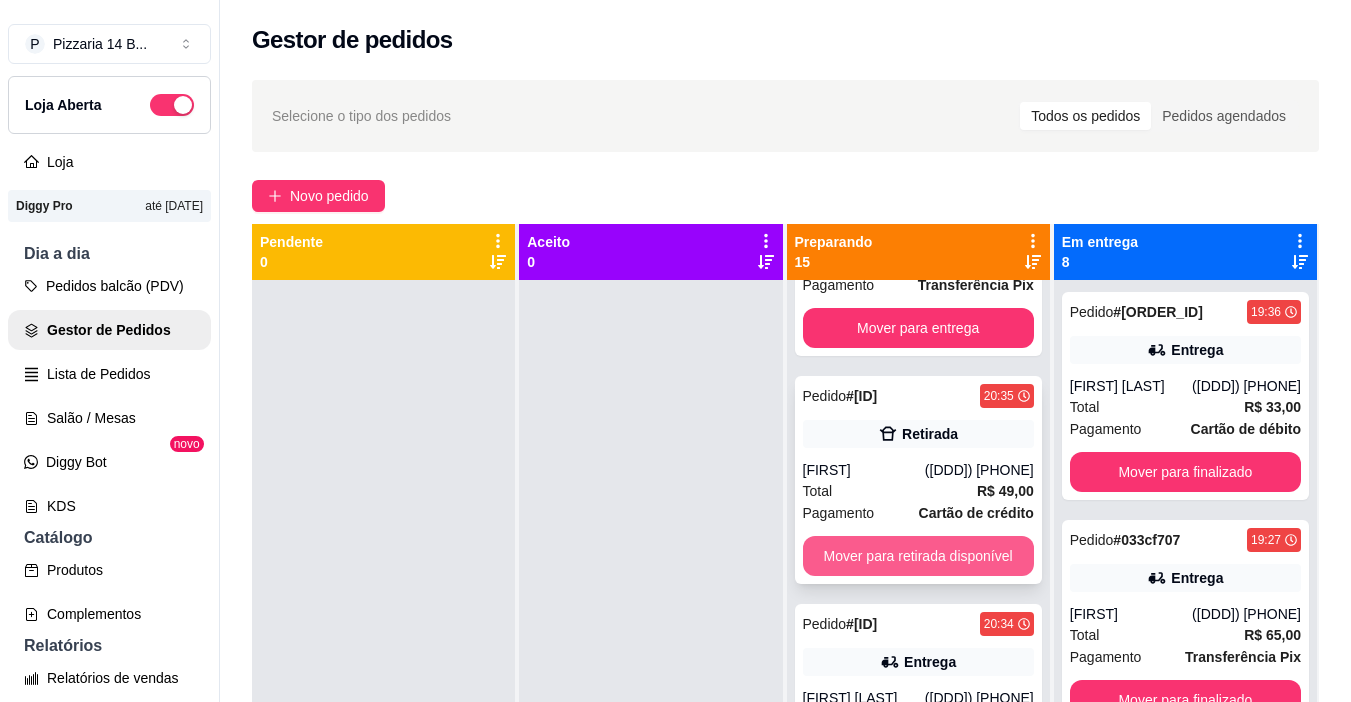 click on "Mover para retirada disponível" at bounding box center (918, 556) 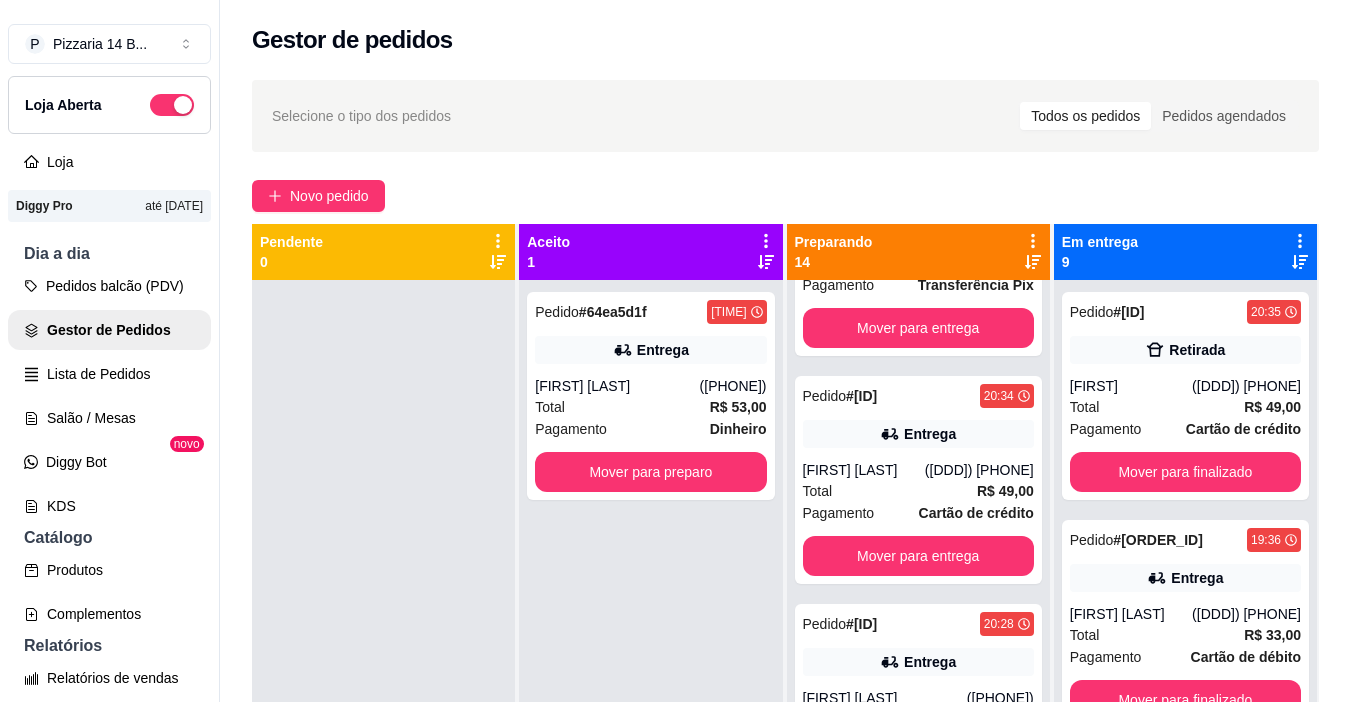 drag, startPoint x: 268, startPoint y: 432, endPoint x: 311, endPoint y: 433, distance: 43.011627 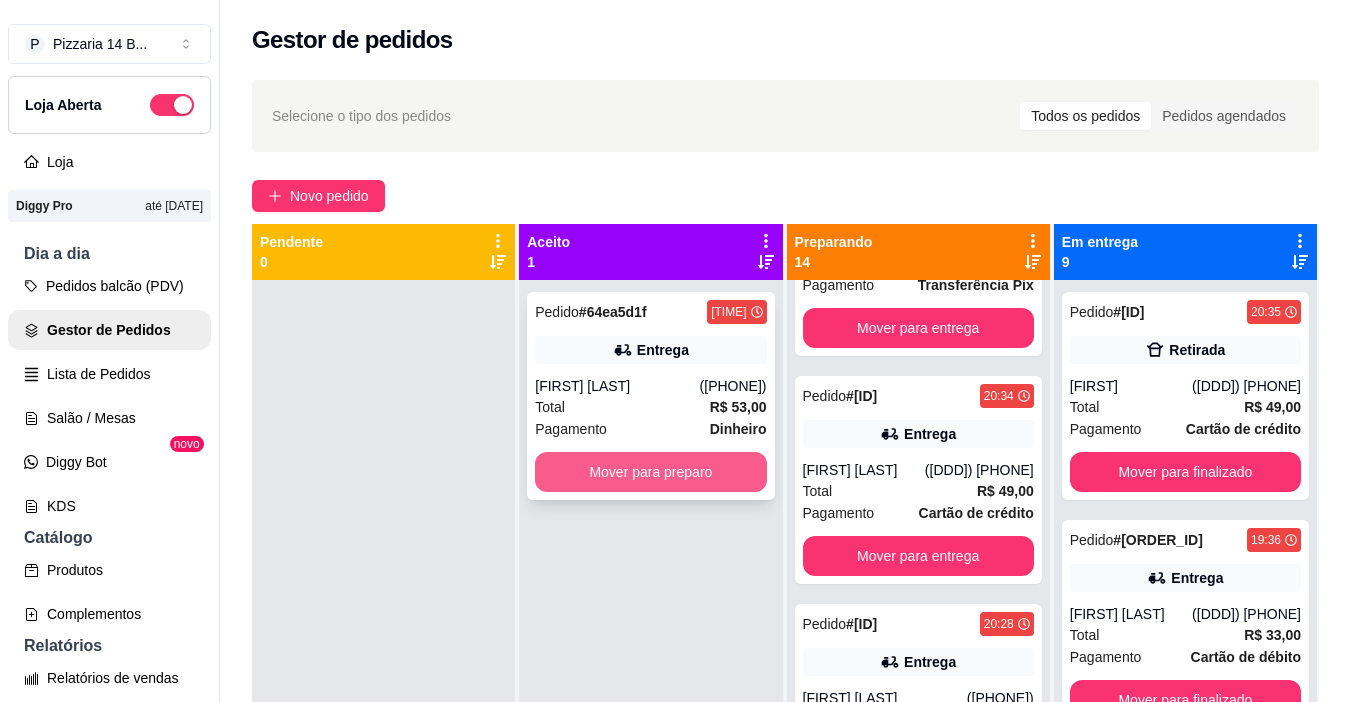 click on "Mover para preparo" at bounding box center (650, 472) 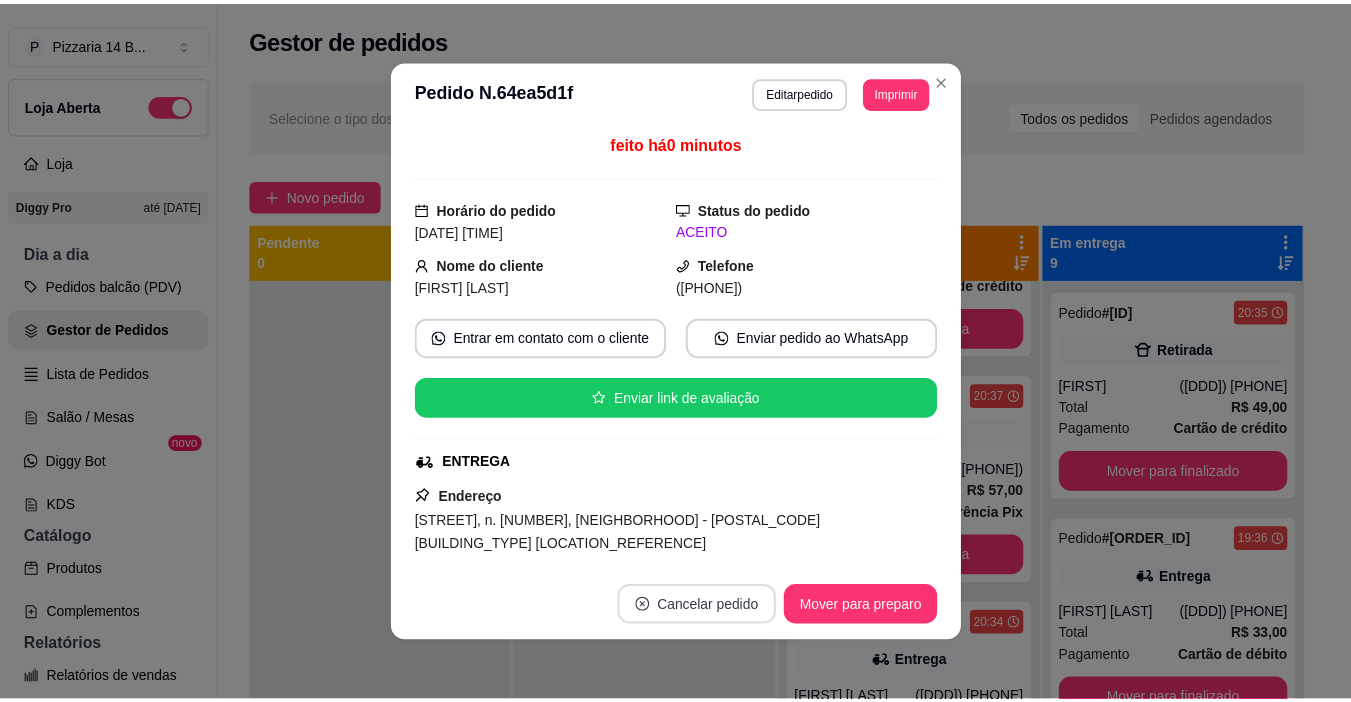 scroll, scrollTop: 828, scrollLeft: 0, axis: vertical 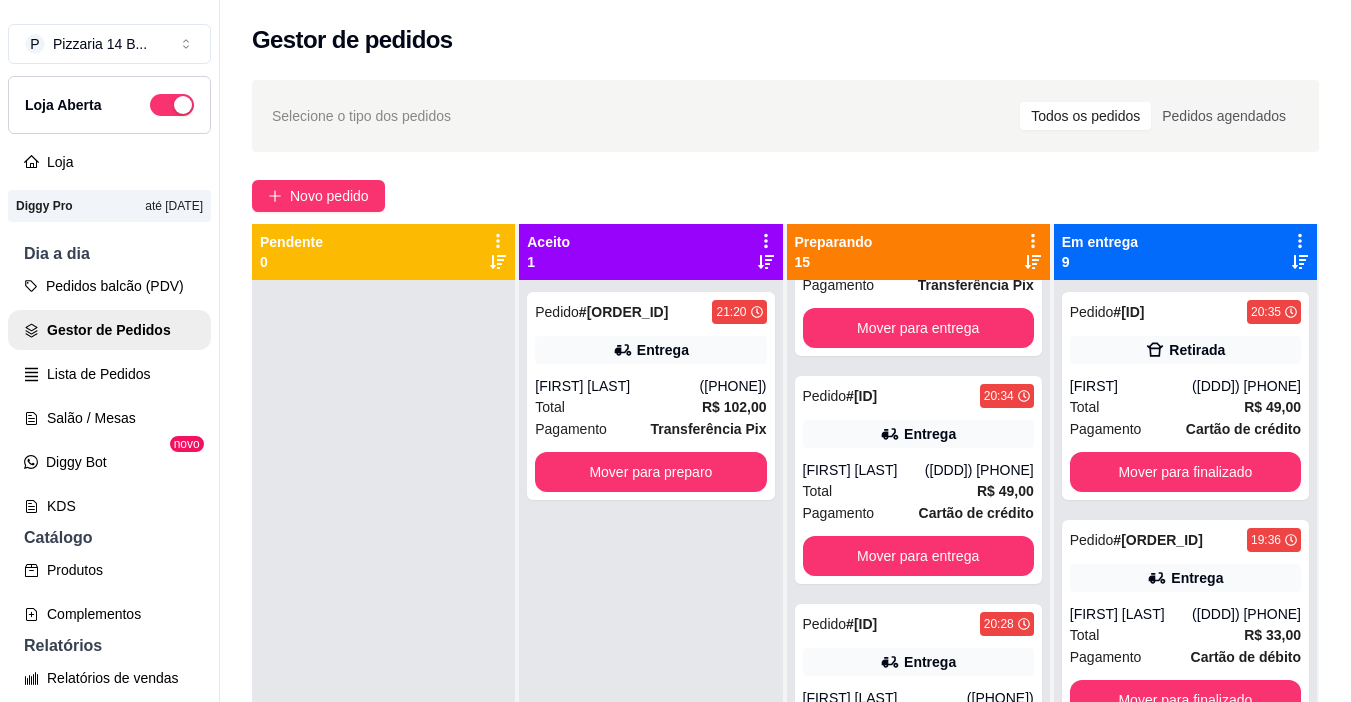 click at bounding box center (383, 631) 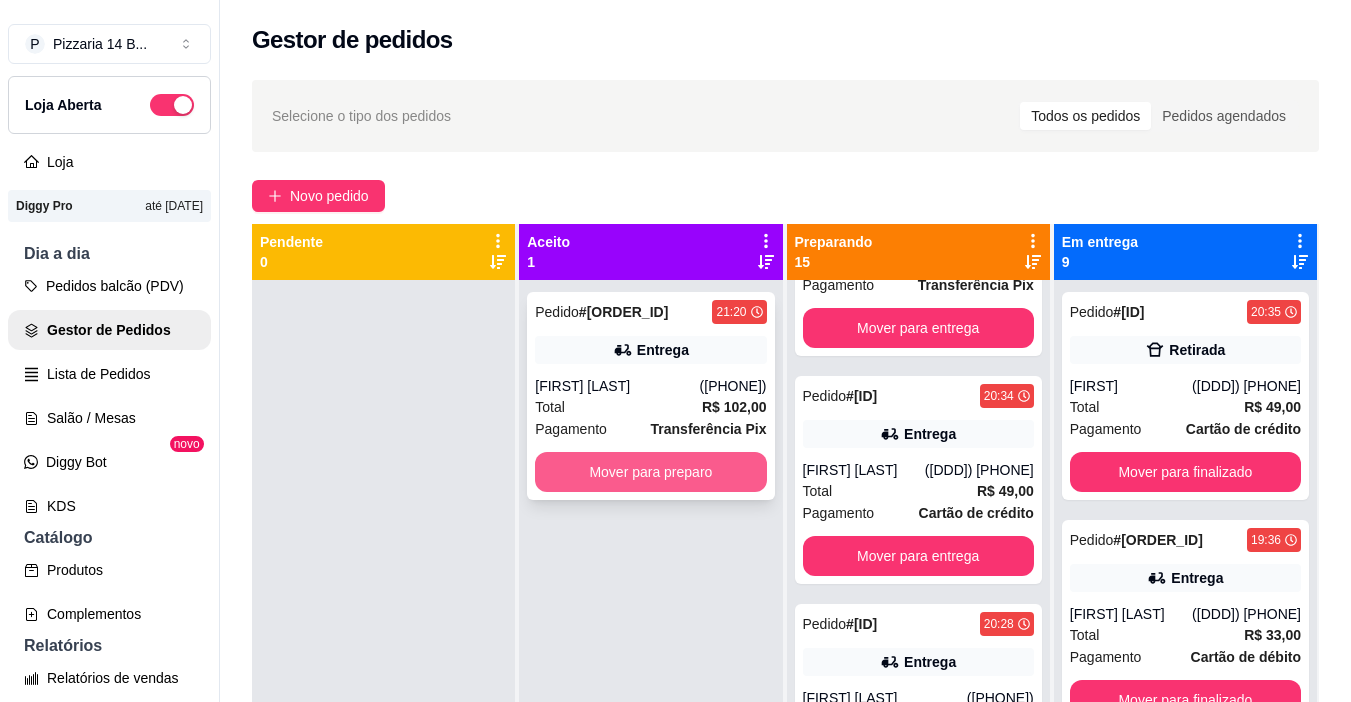click on "Mover para preparo" at bounding box center (650, 472) 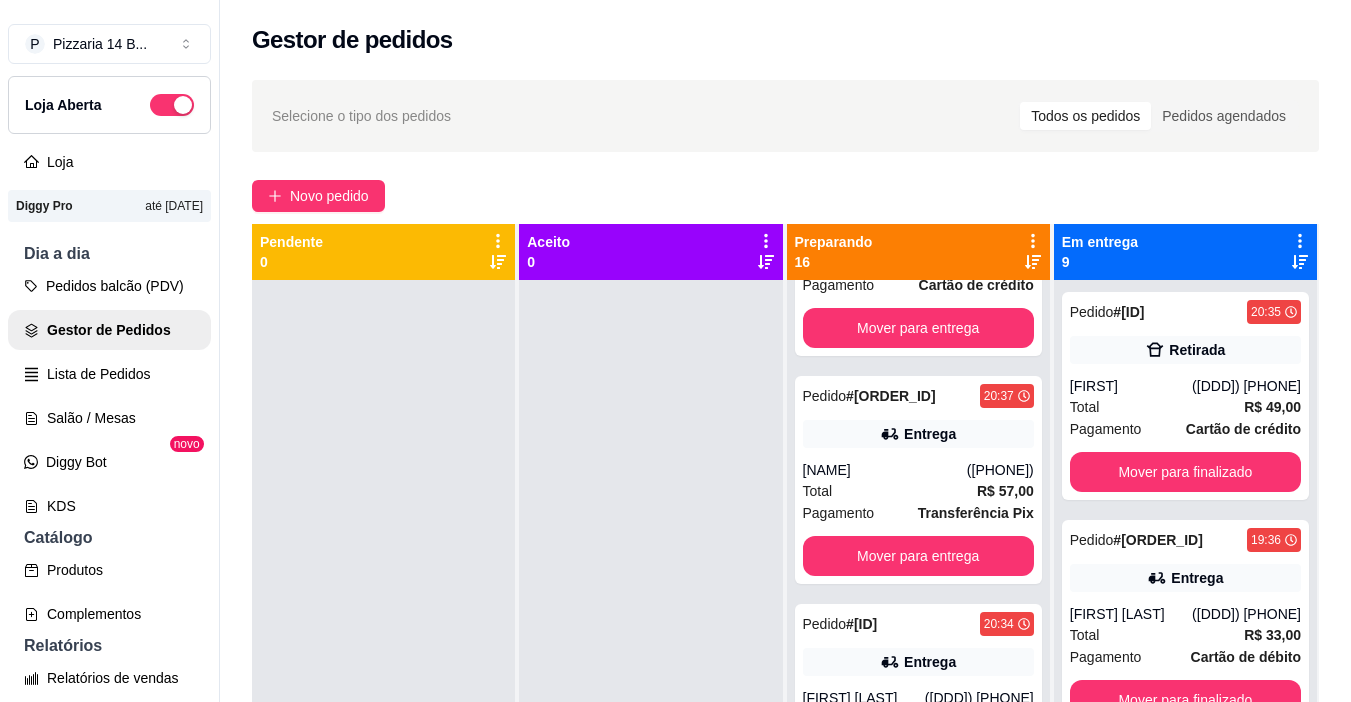 scroll, scrollTop: 1056, scrollLeft: 0, axis: vertical 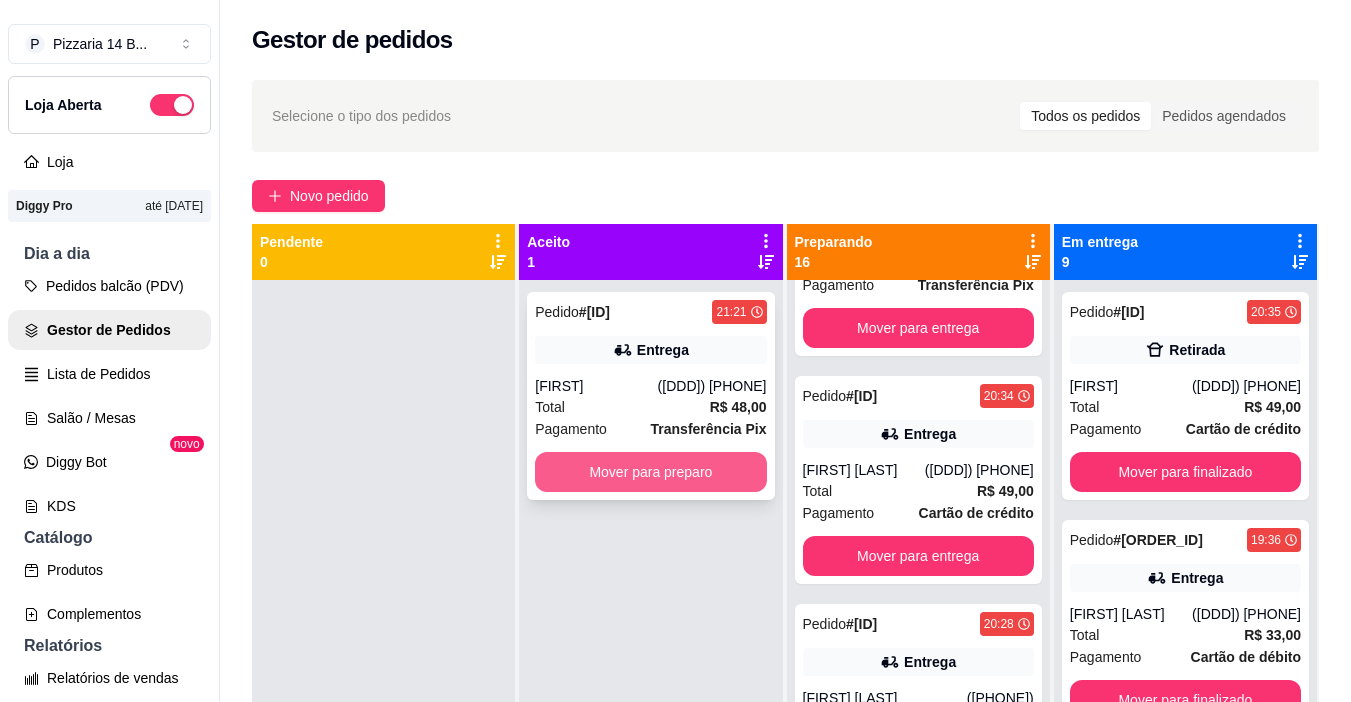 click on "Mover para preparo" at bounding box center (650, 472) 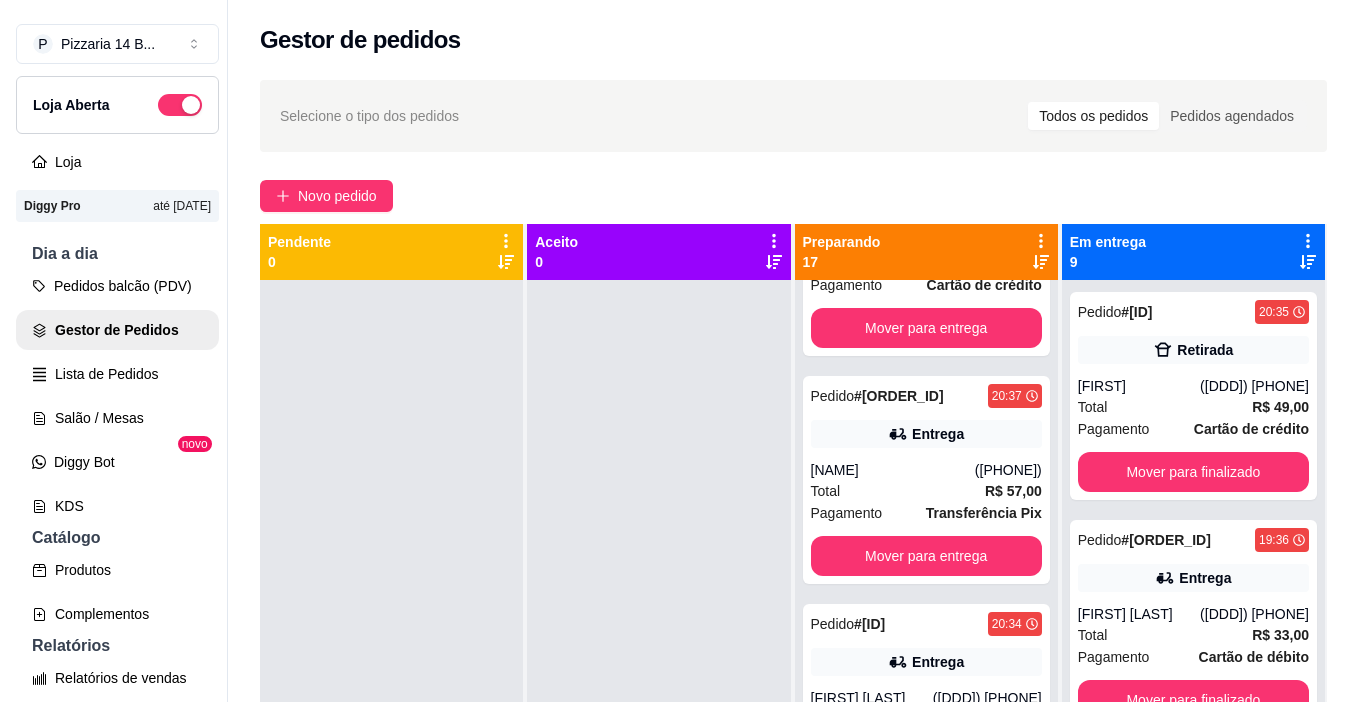 scroll, scrollTop: 1284, scrollLeft: 0, axis: vertical 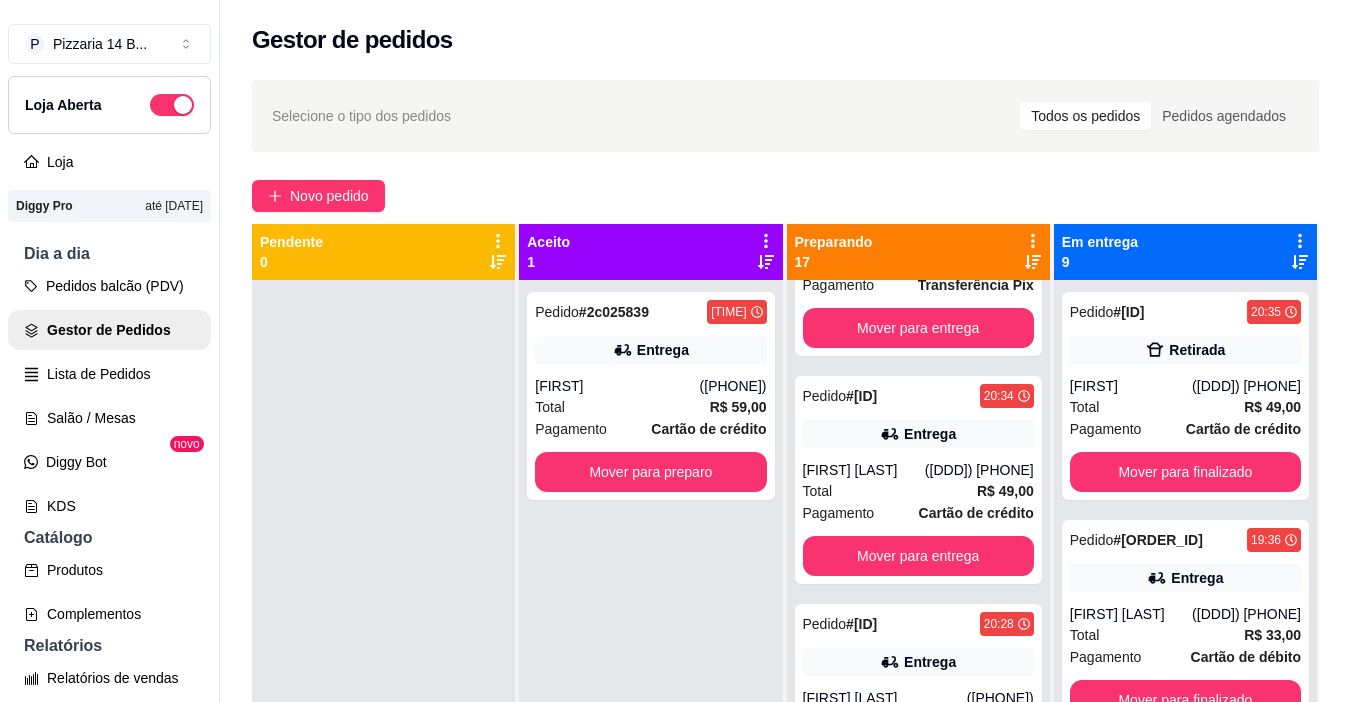 click at bounding box center [383, 631] 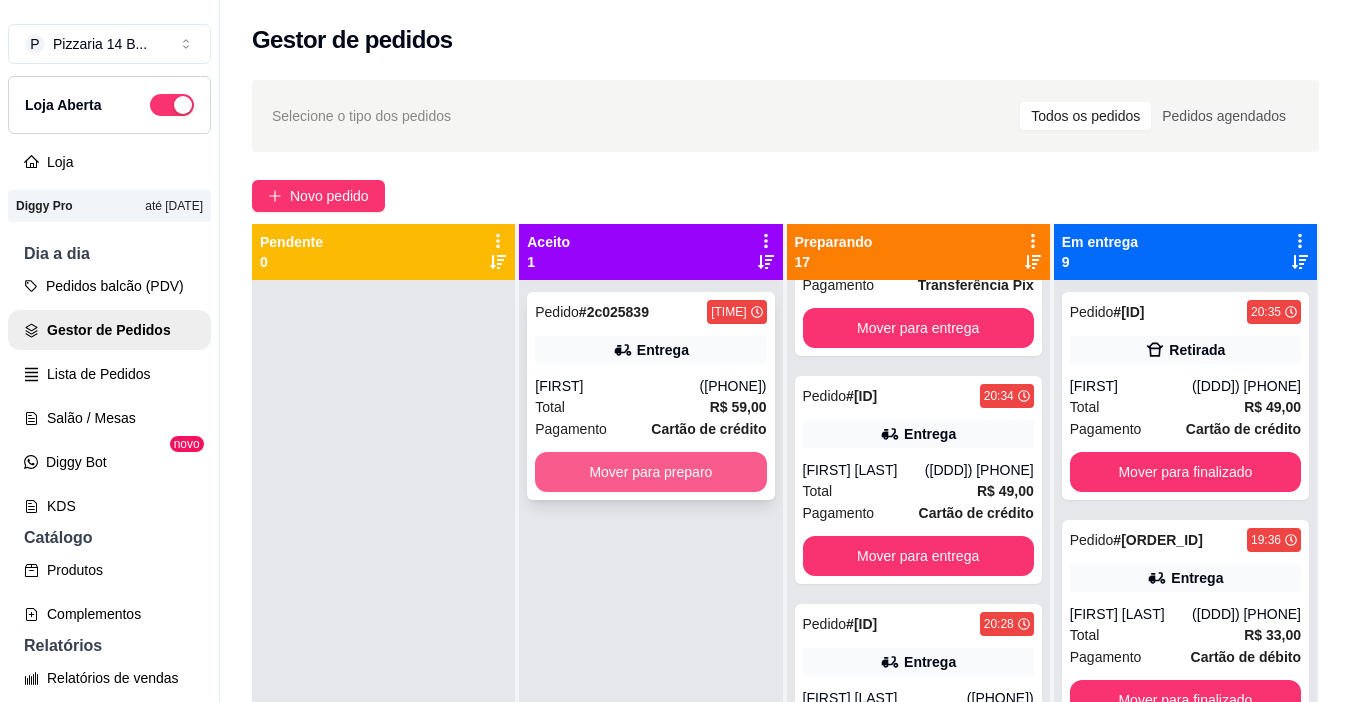 click on "Mover para preparo" at bounding box center [650, 472] 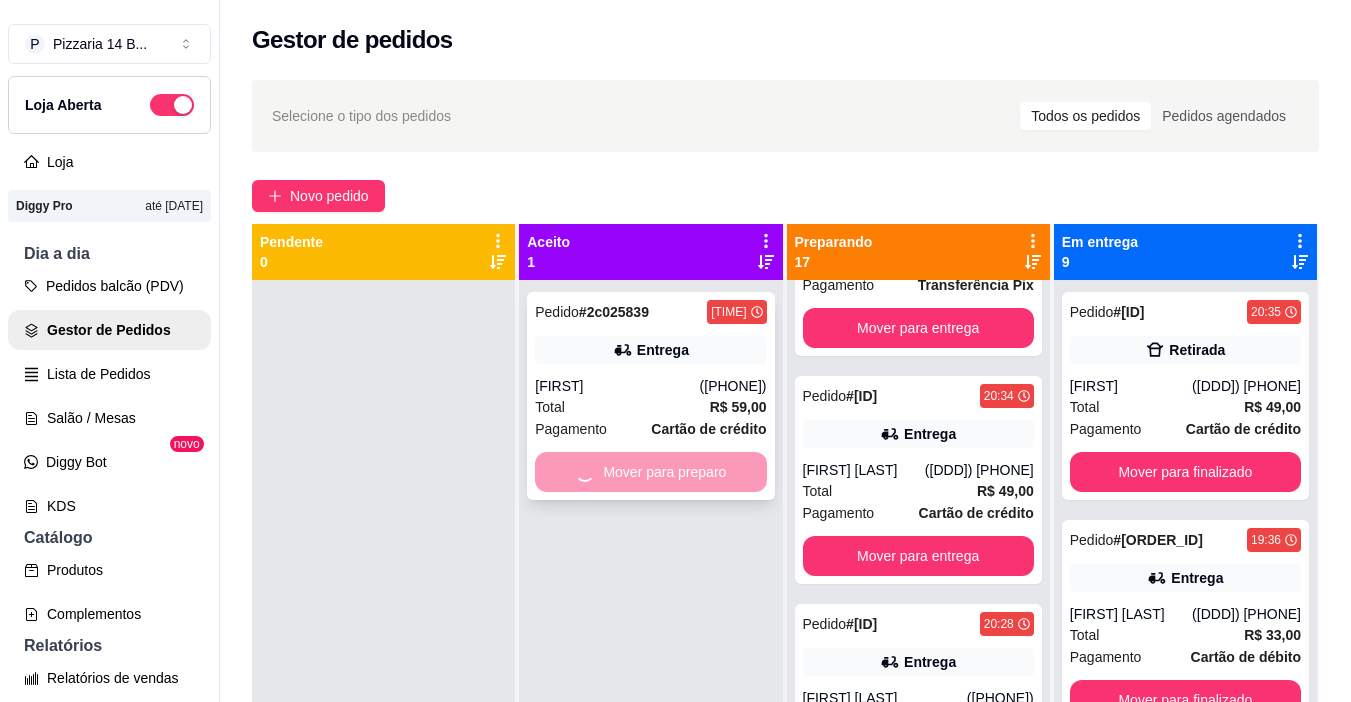 click on "Mover para preparo" at bounding box center [650, 472] 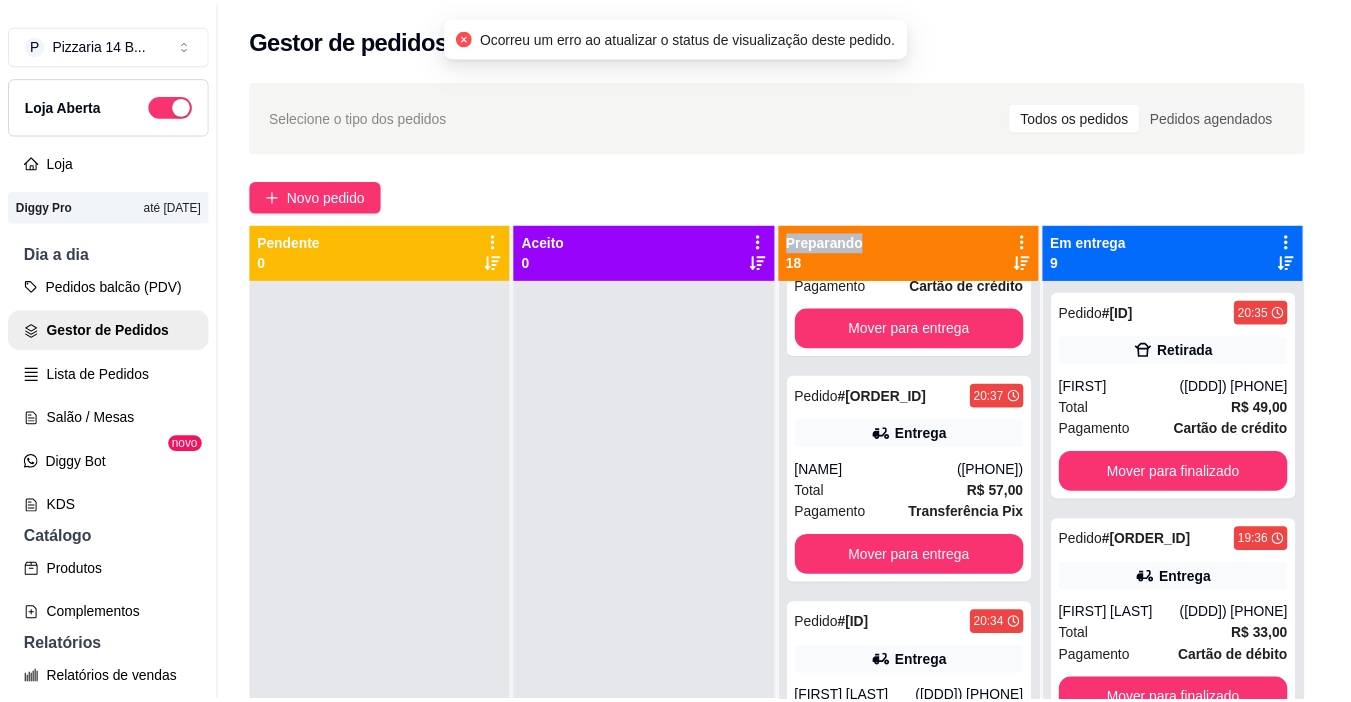scroll, scrollTop: 1512, scrollLeft: 0, axis: vertical 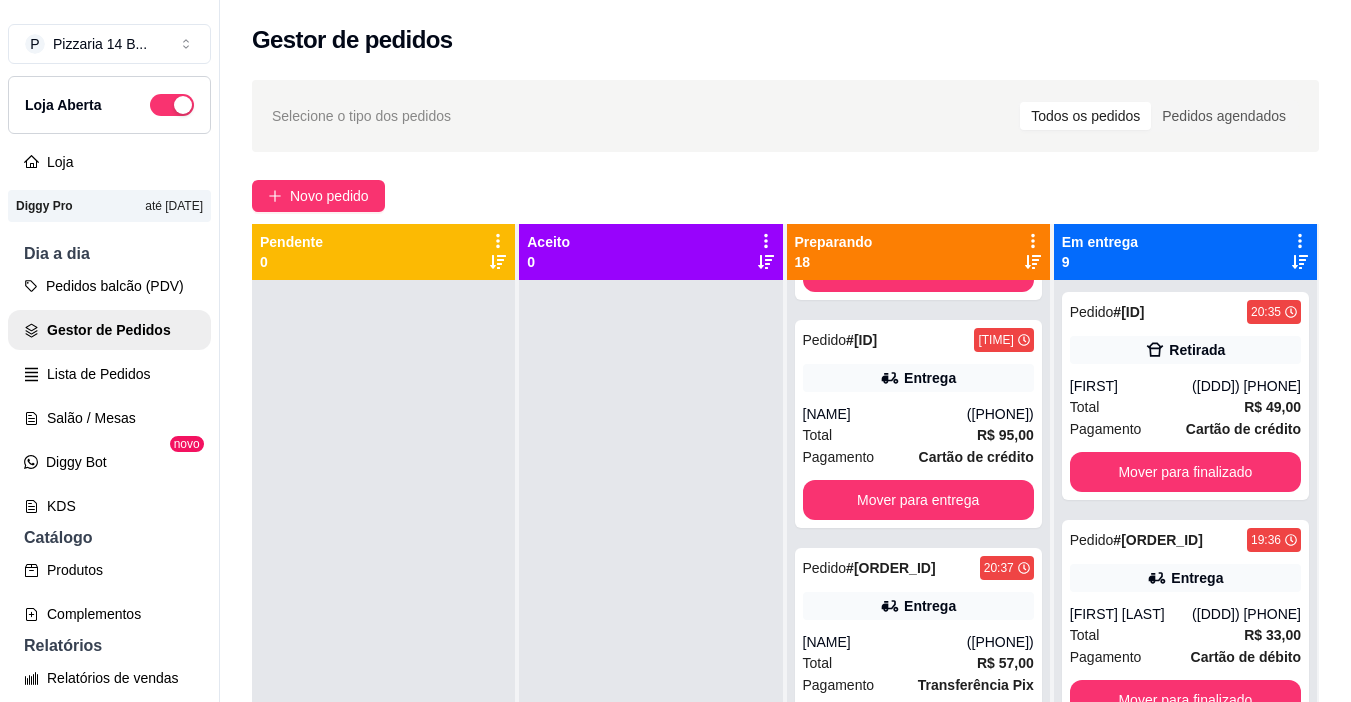 click at bounding box center [650, 631] 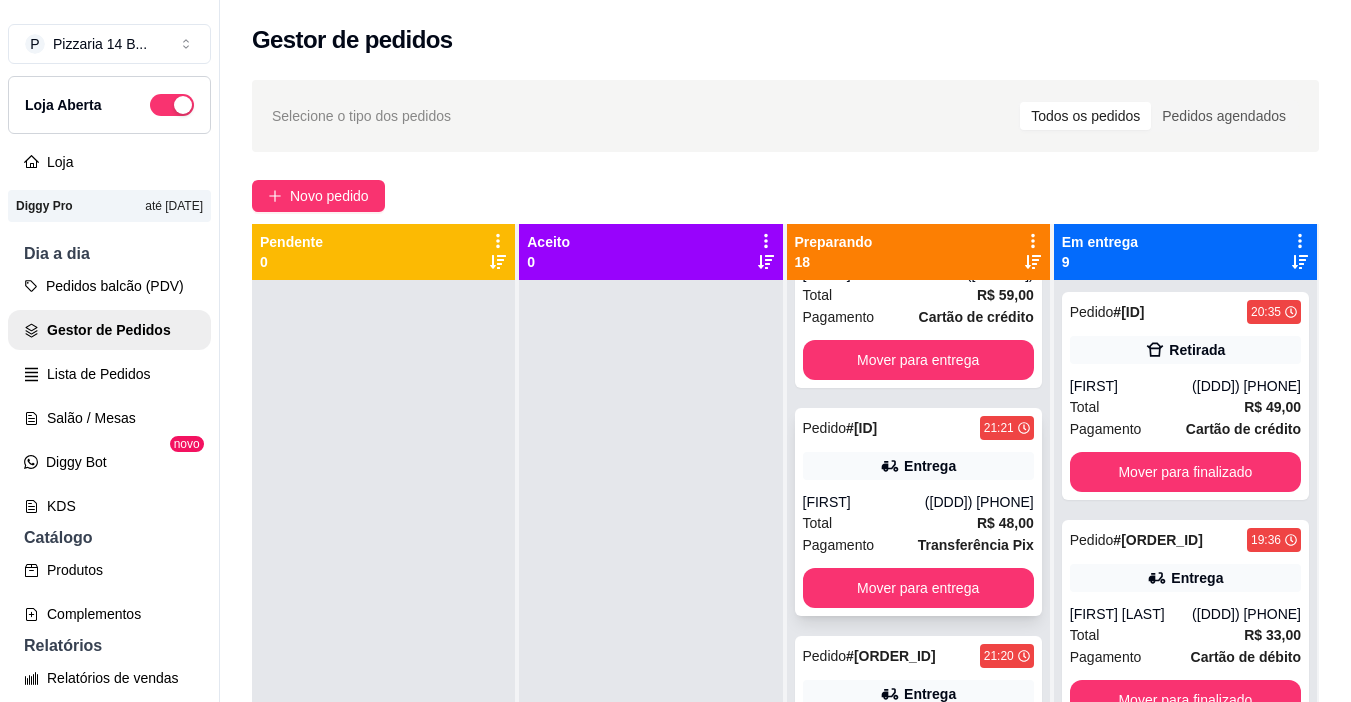 scroll, scrollTop: 0, scrollLeft: 0, axis: both 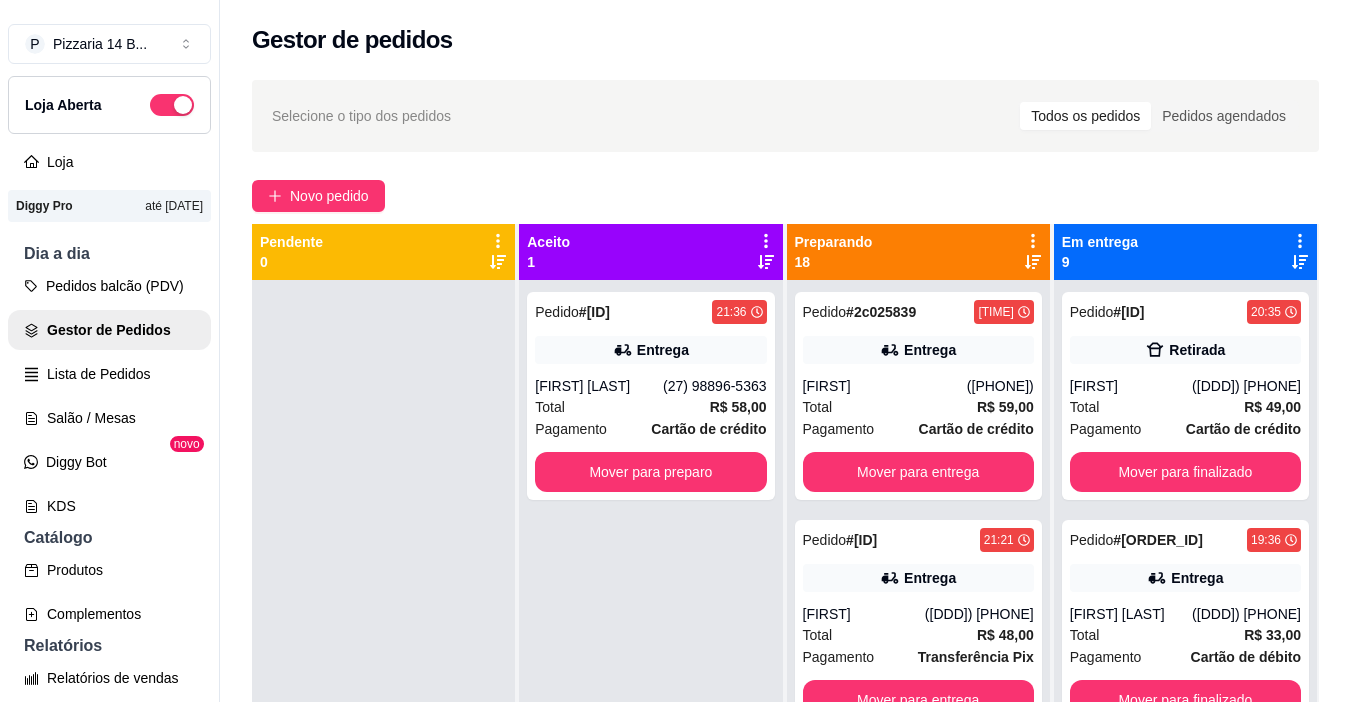 click at bounding box center (383, 631) 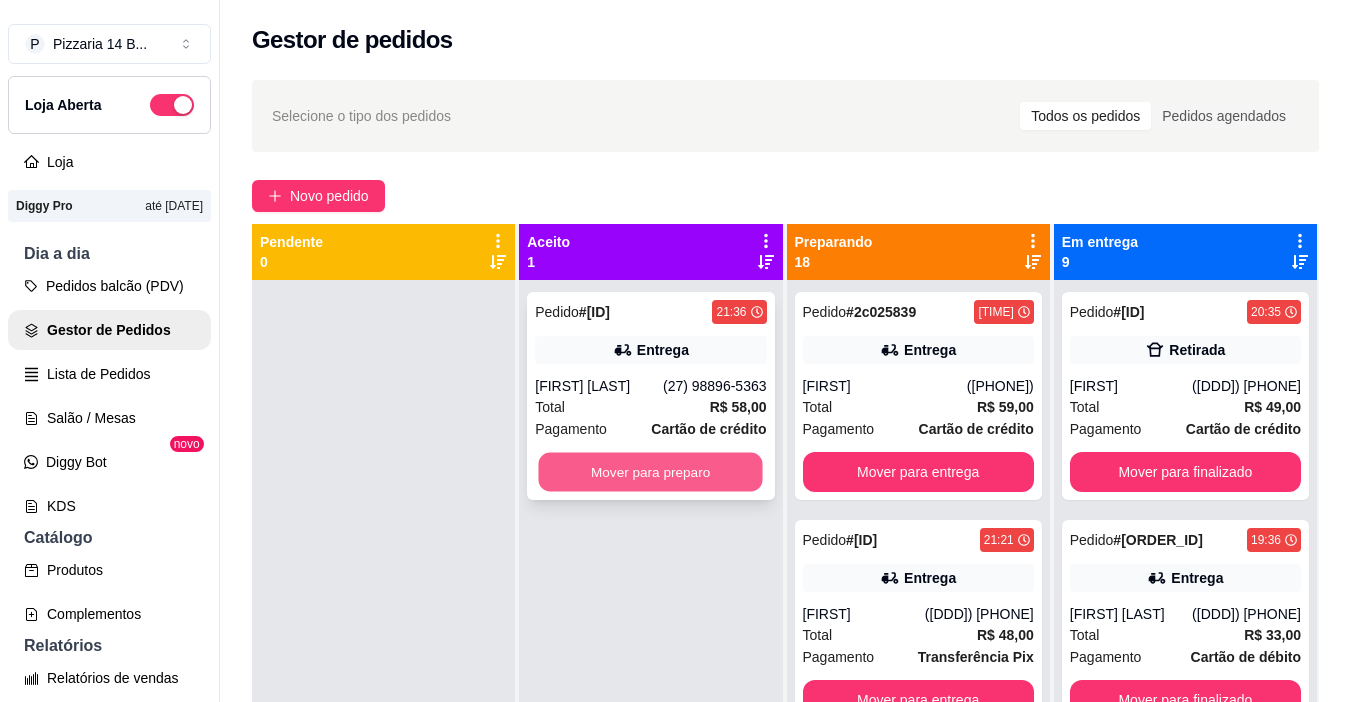click on "Mover para preparo" at bounding box center (651, 472) 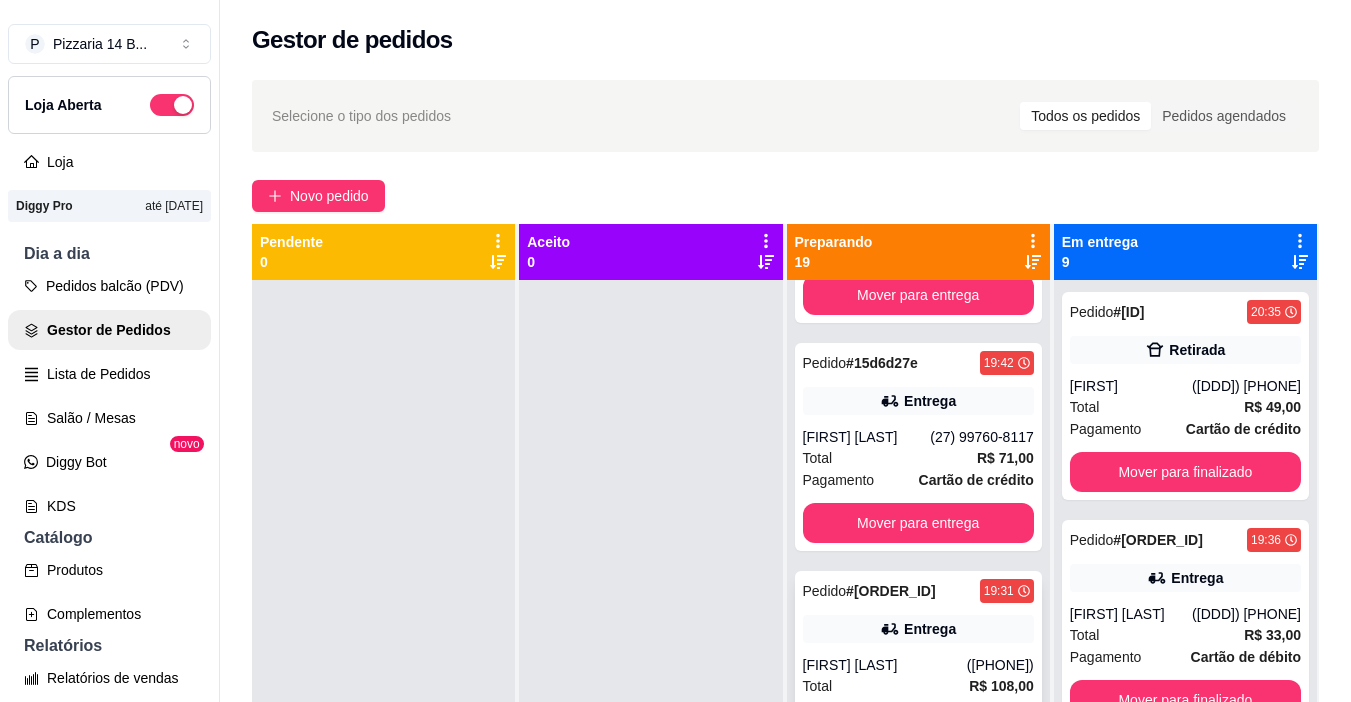 scroll, scrollTop: 3690, scrollLeft: 0, axis: vertical 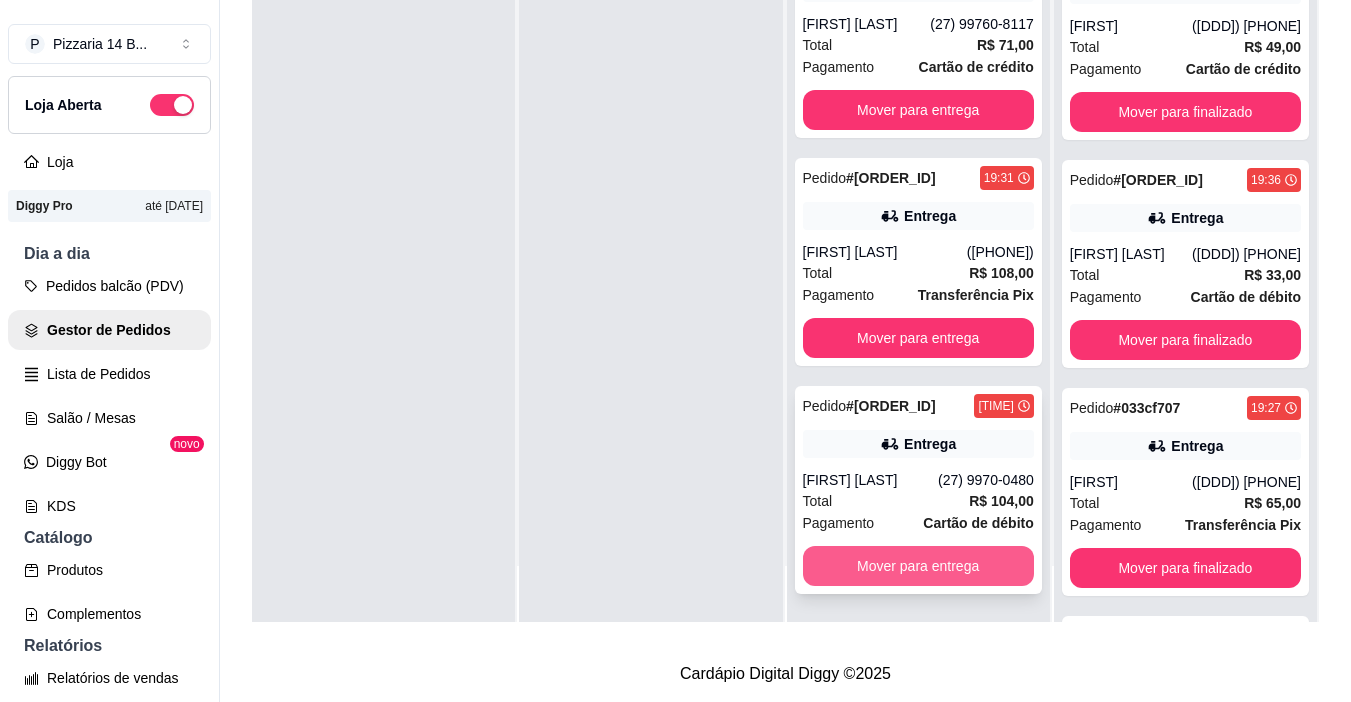 click on "Mover para entrega" at bounding box center [918, 566] 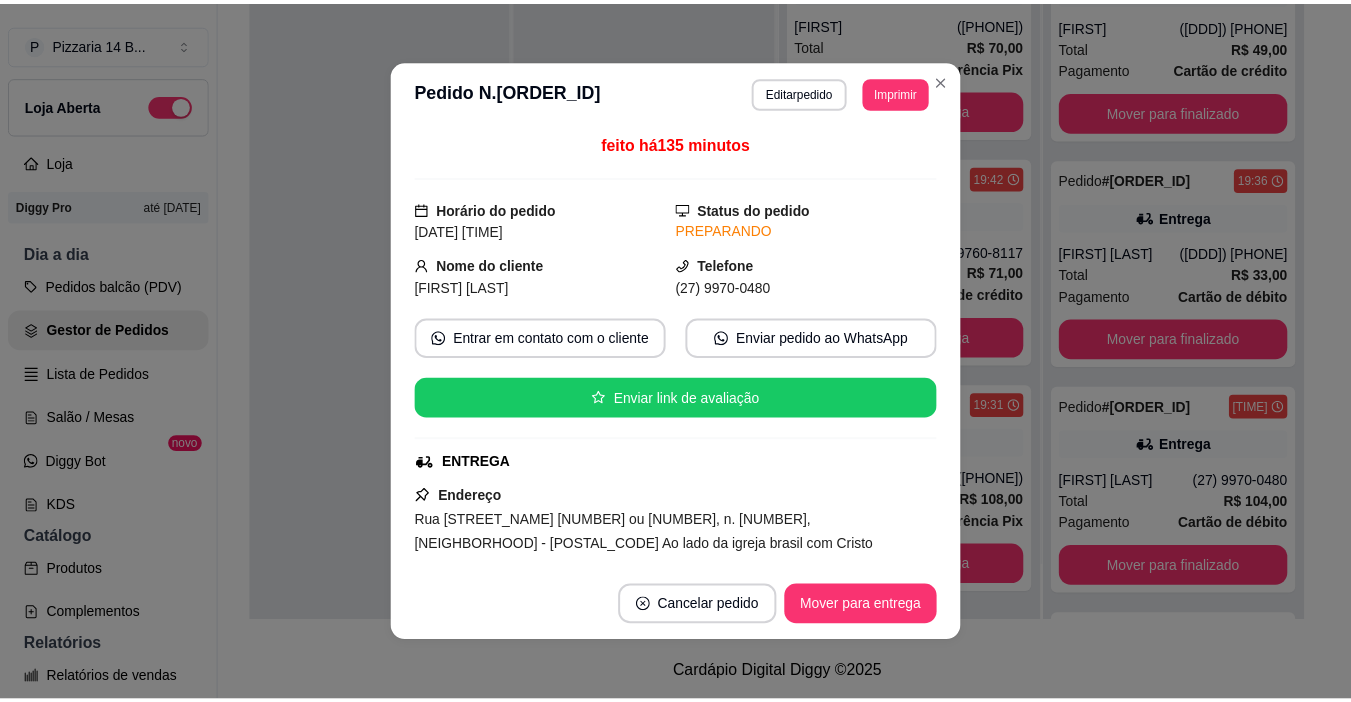 scroll, scrollTop: 3462, scrollLeft: 0, axis: vertical 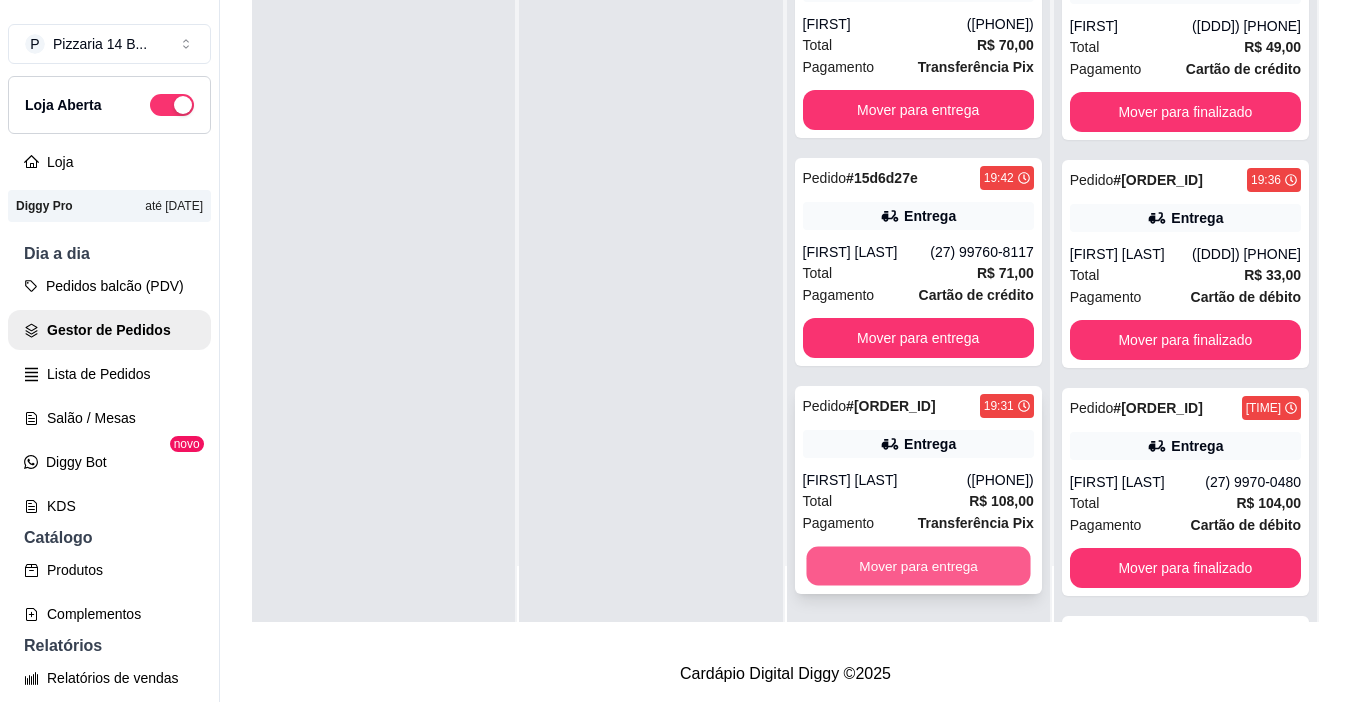 click on "Mover para entrega" at bounding box center (918, 566) 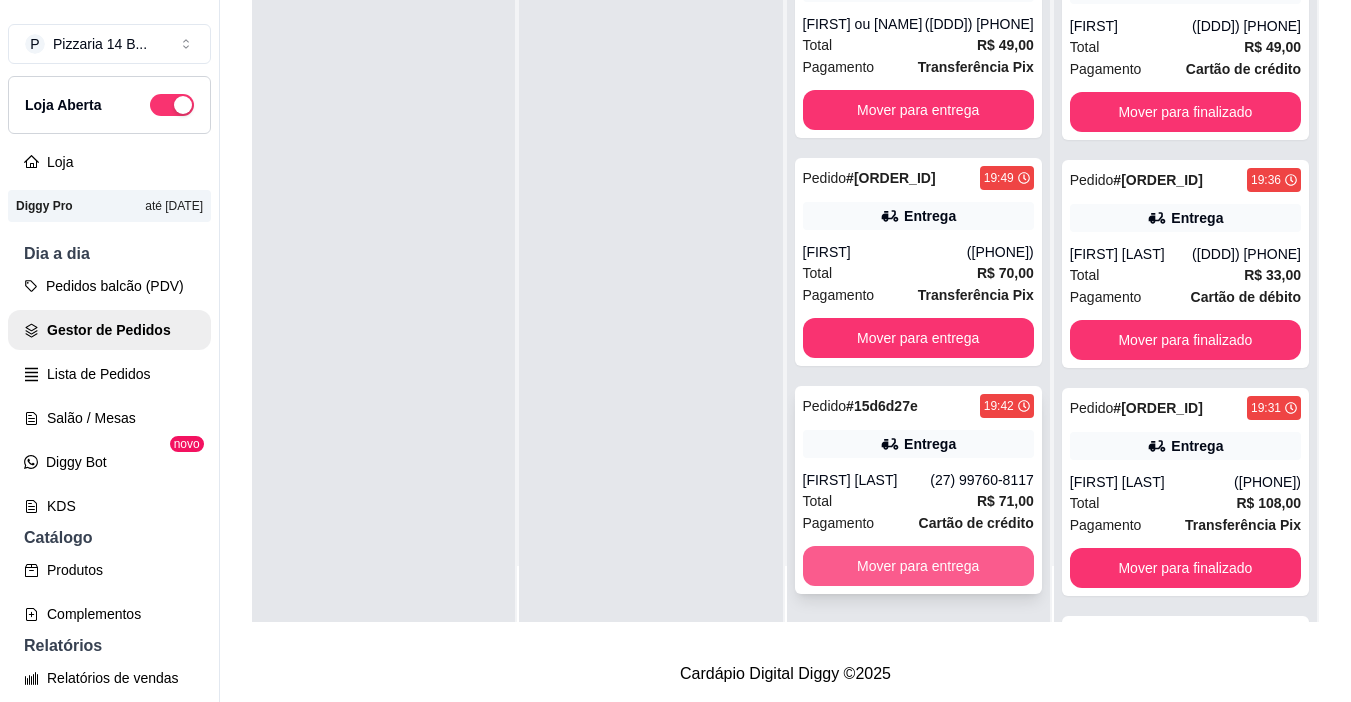 click on "Mover para entrega" at bounding box center [918, 566] 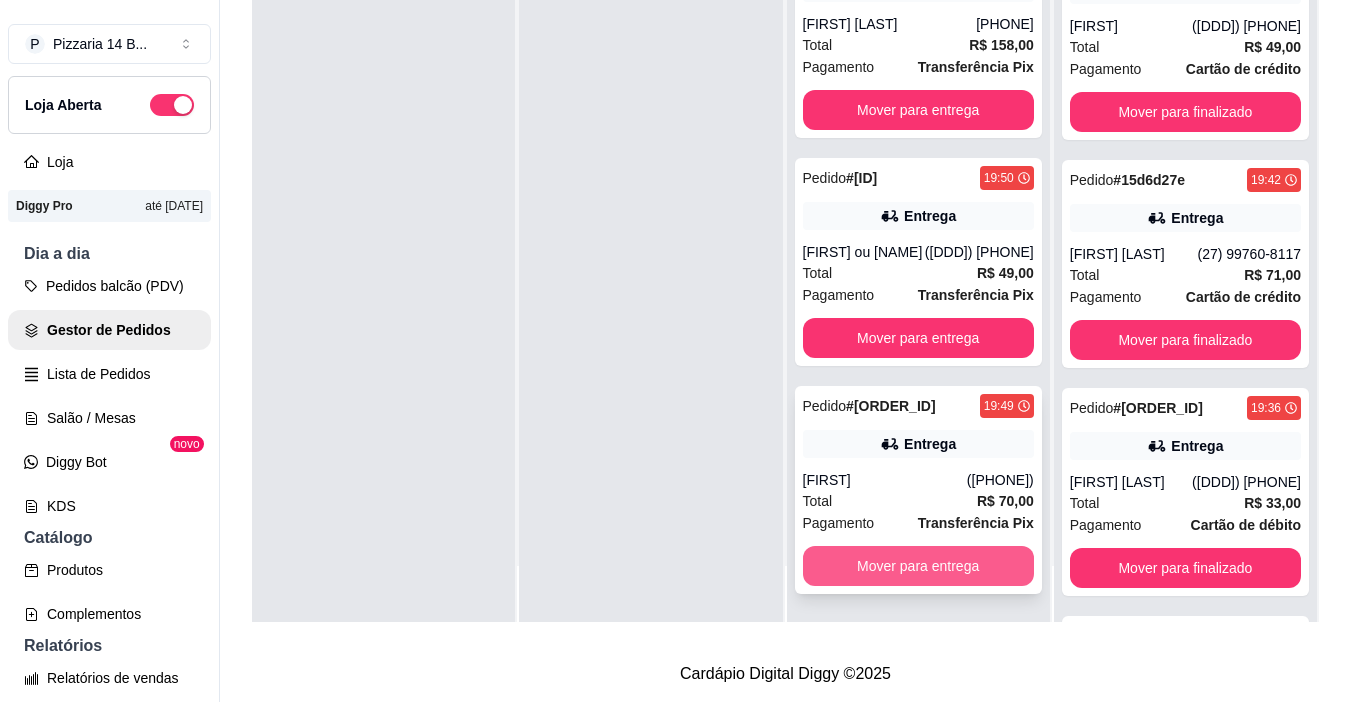 click on "Mover para entrega" at bounding box center (918, 566) 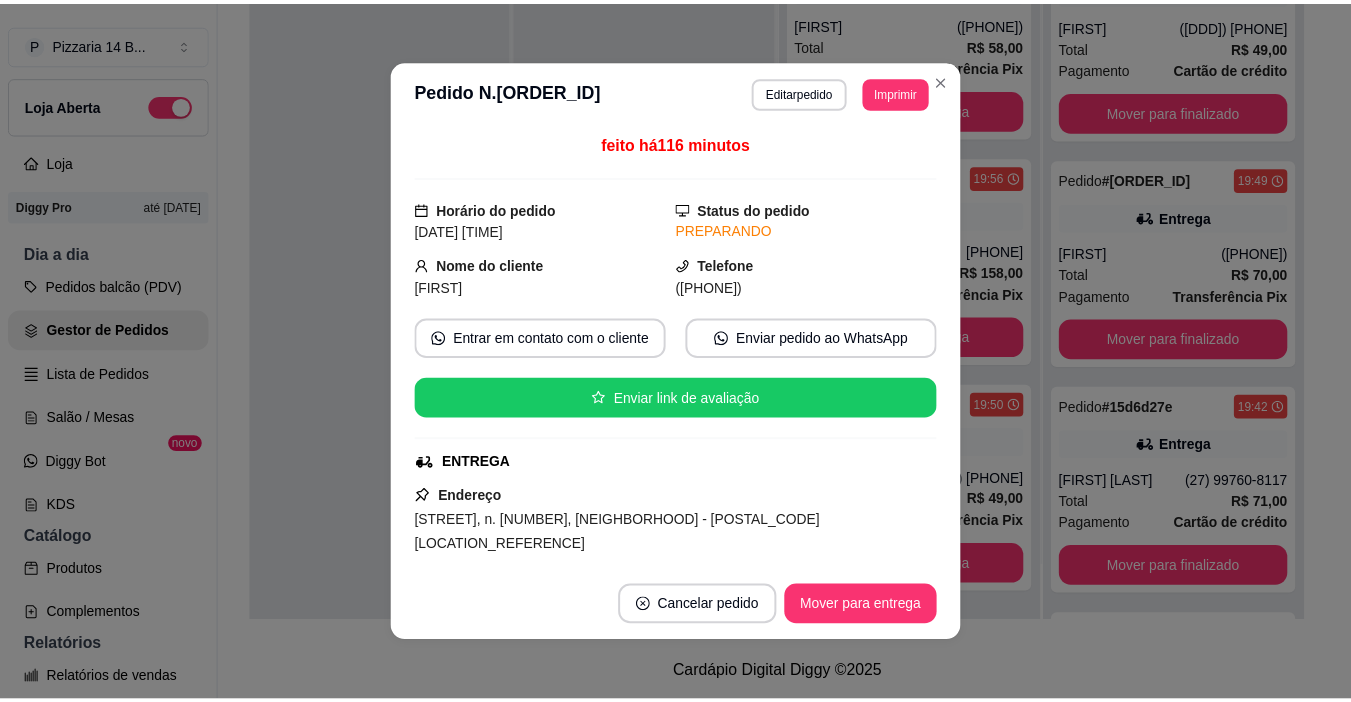 scroll, scrollTop: 2778, scrollLeft: 0, axis: vertical 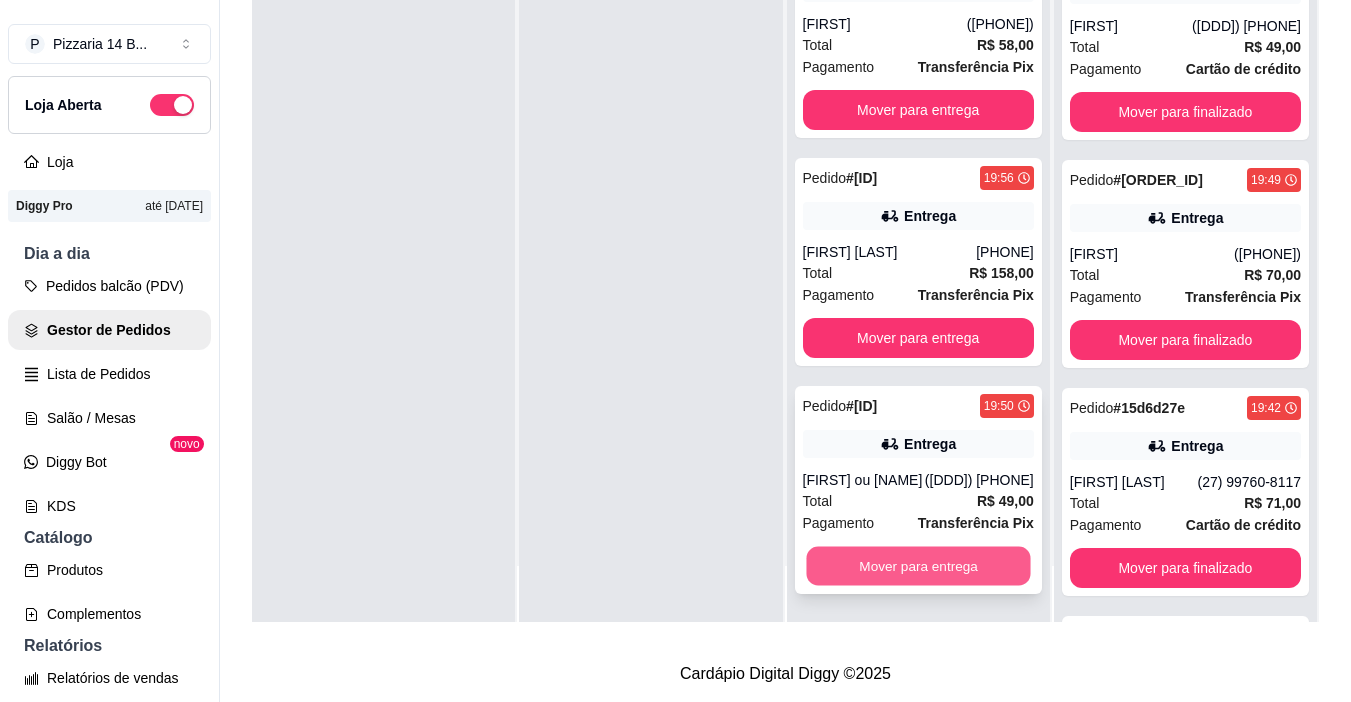 click on "Mover para entrega" at bounding box center [918, 566] 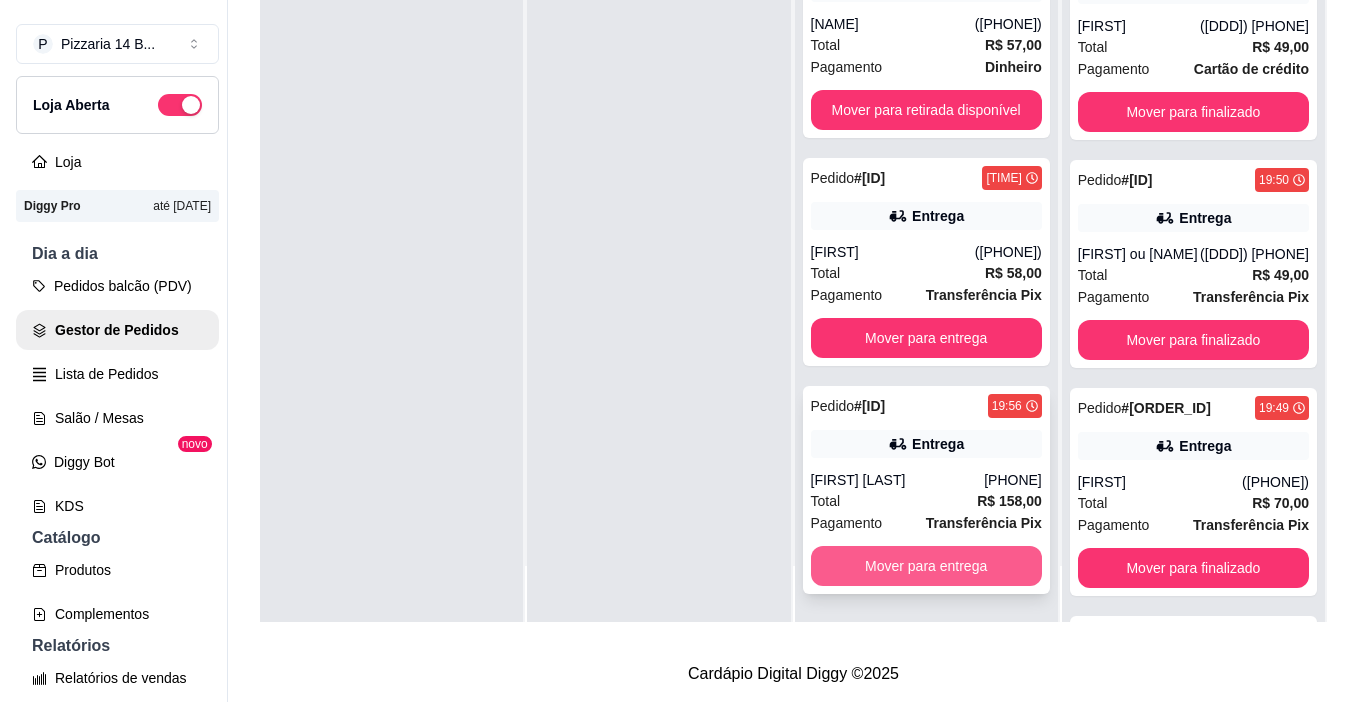 scroll, scrollTop: 2550, scrollLeft: 0, axis: vertical 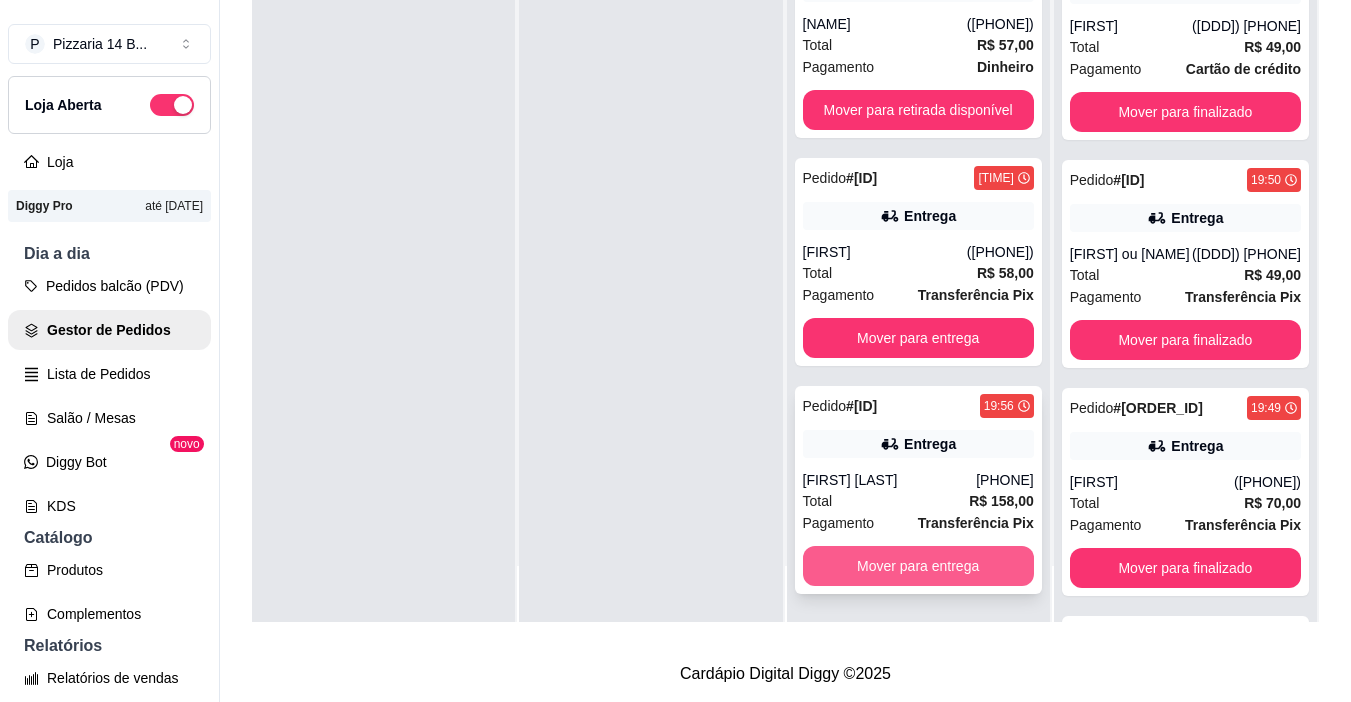 click on "Mover para entrega" at bounding box center (918, 566) 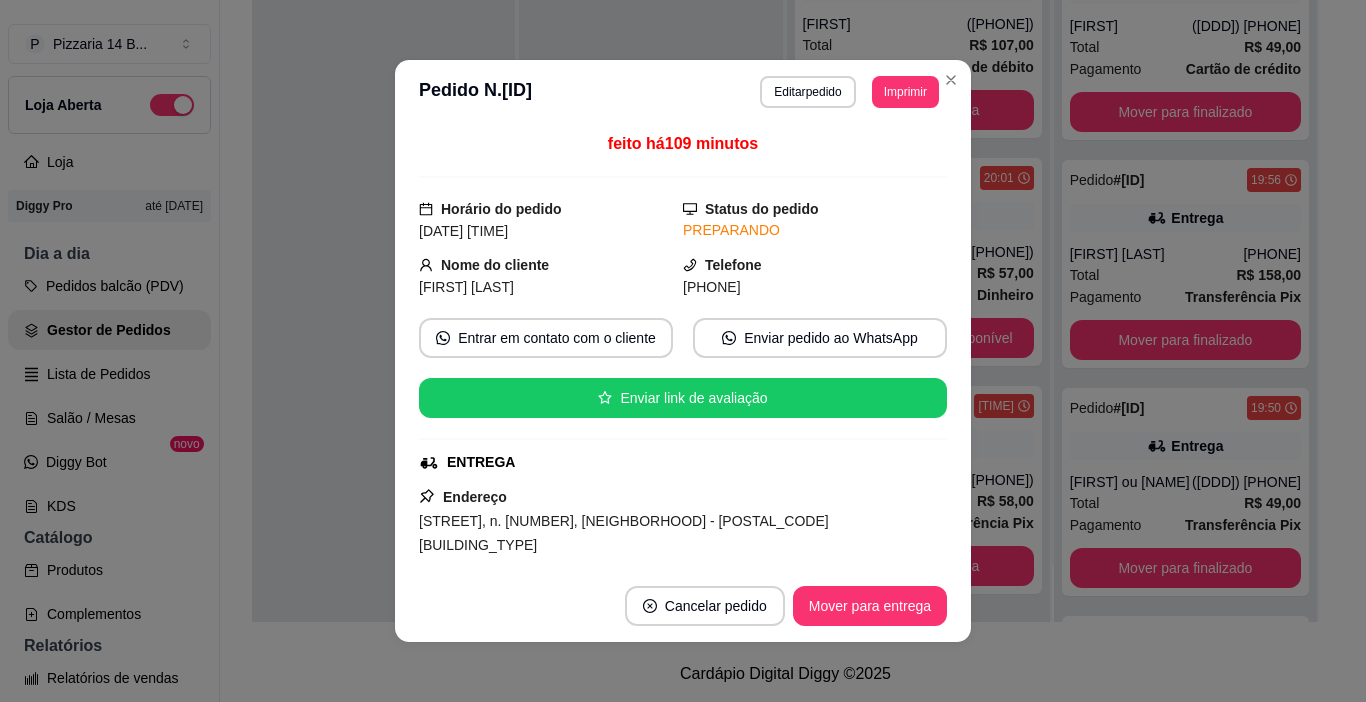 click on "Mover para entrega" at bounding box center [918, 566] 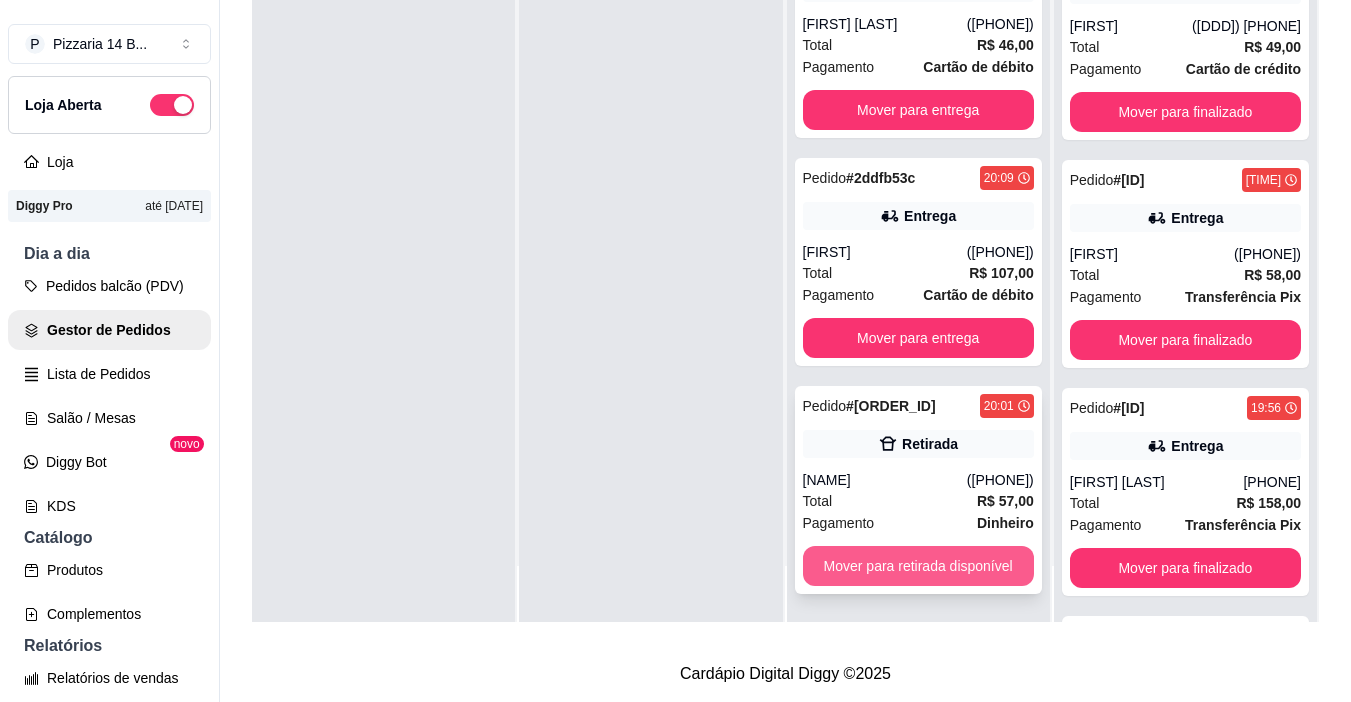 click on "Mover para retirada disponível" at bounding box center (918, 566) 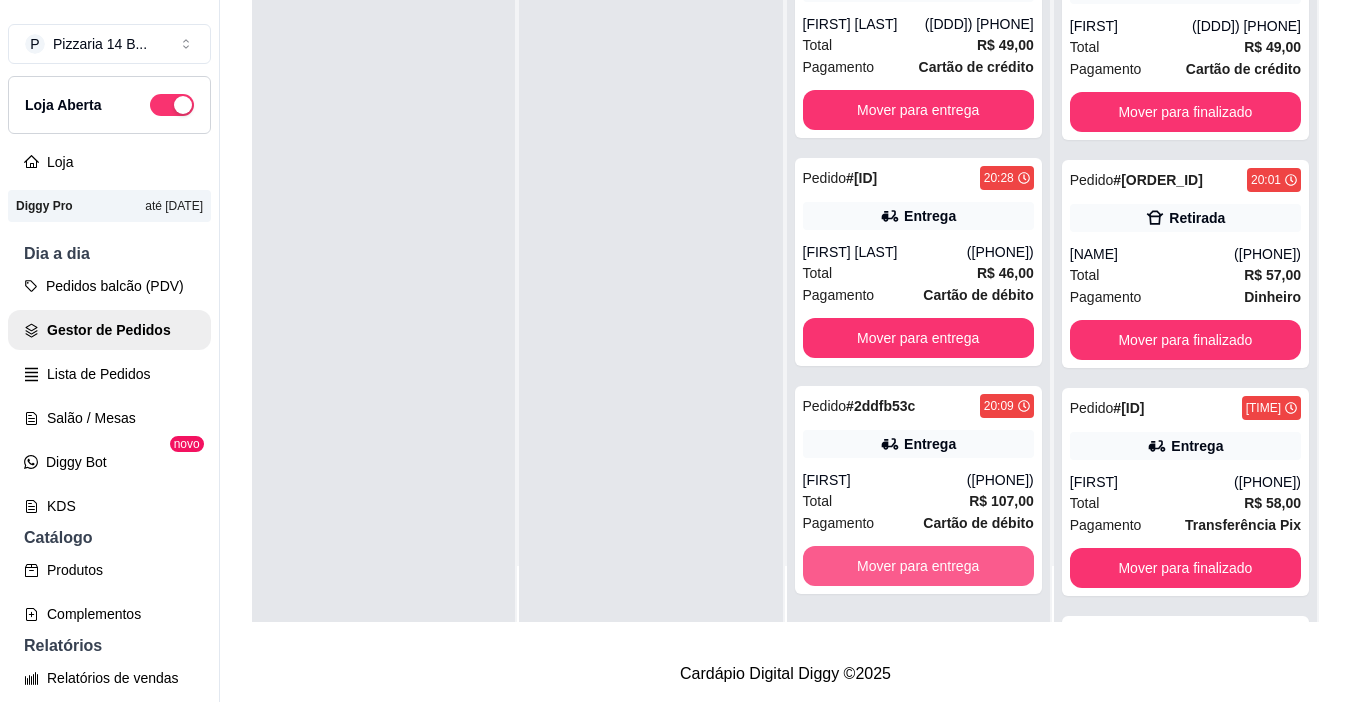 scroll, scrollTop: 1866, scrollLeft: 0, axis: vertical 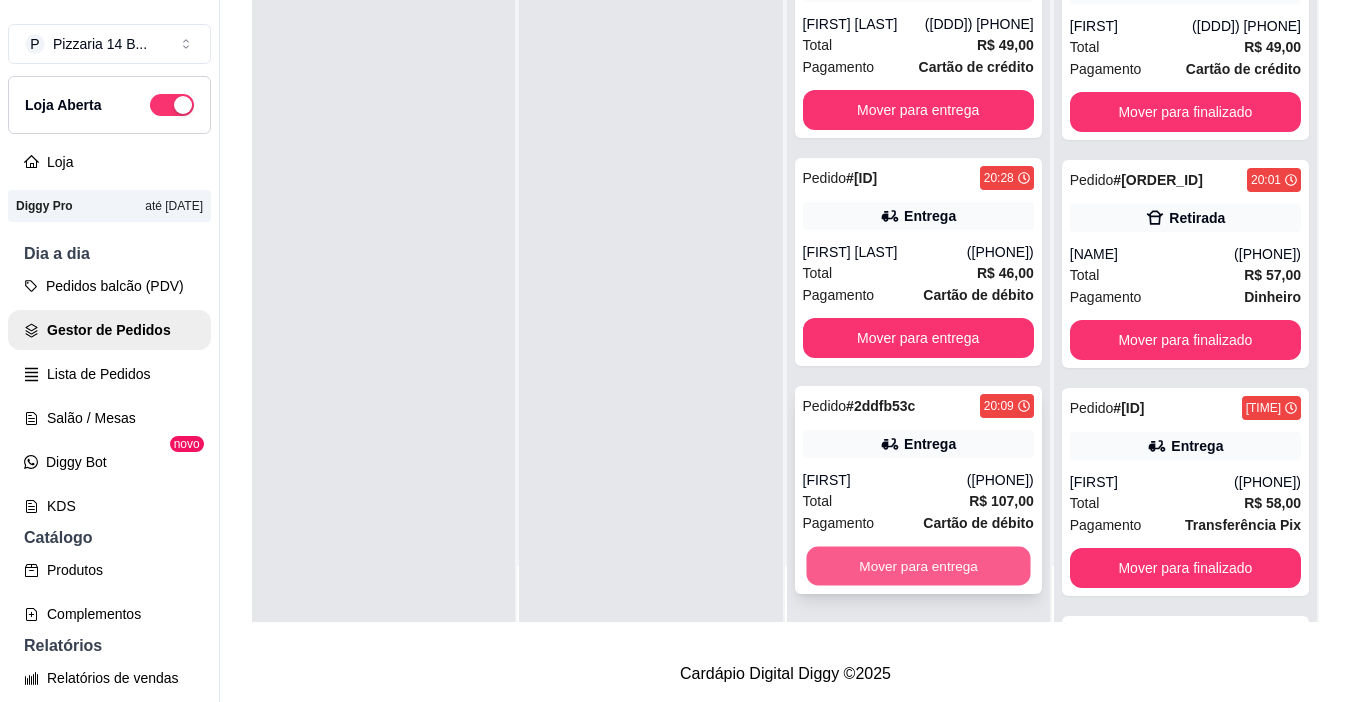 click on "Mover para entrega" at bounding box center [918, 566] 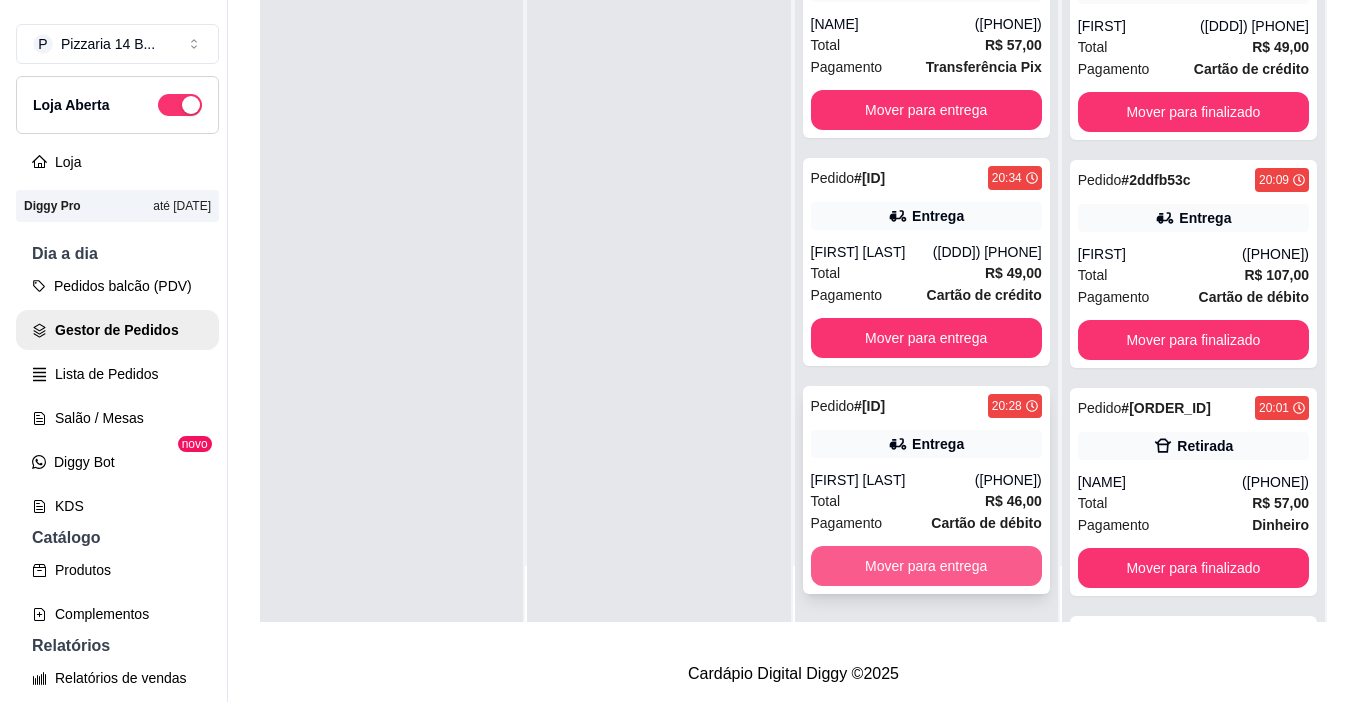 scroll, scrollTop: 1638, scrollLeft: 0, axis: vertical 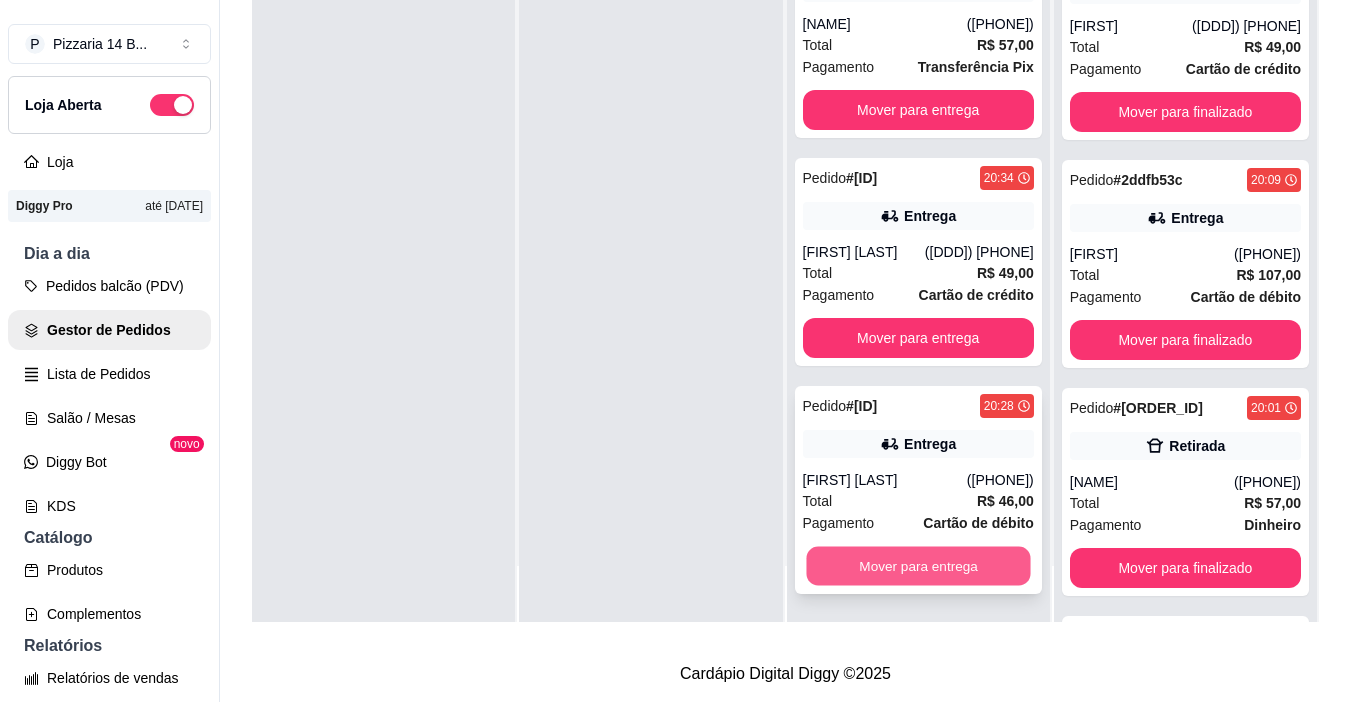 click on "Mover para entrega" at bounding box center (918, 566) 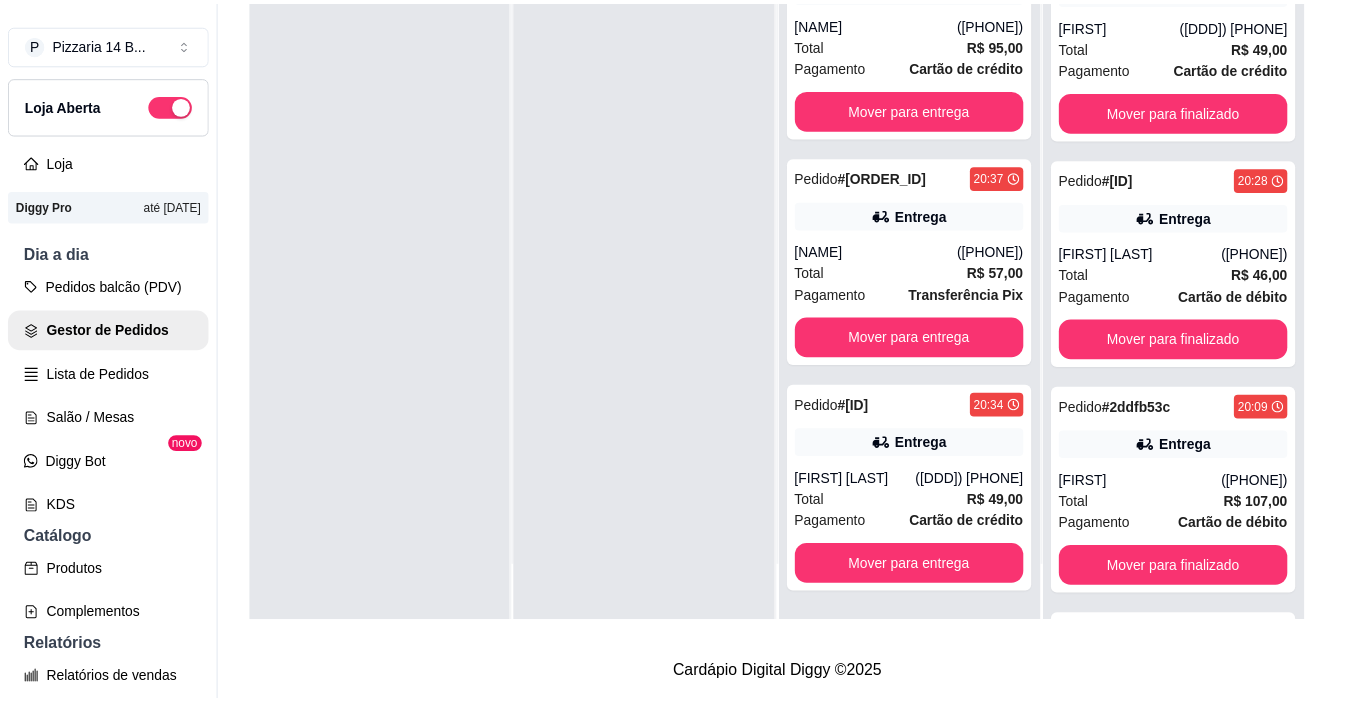 scroll, scrollTop: 1390, scrollLeft: 0, axis: vertical 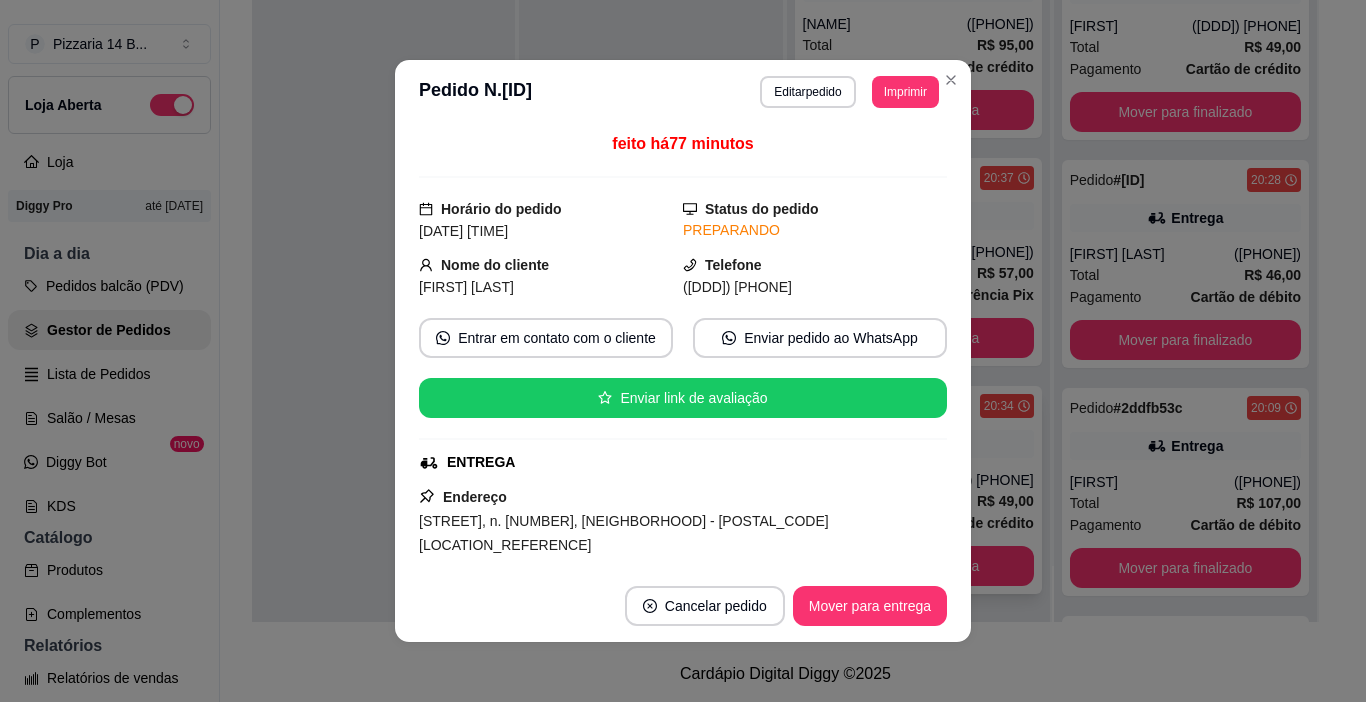 click on "Mover para entrega" at bounding box center (918, 566) 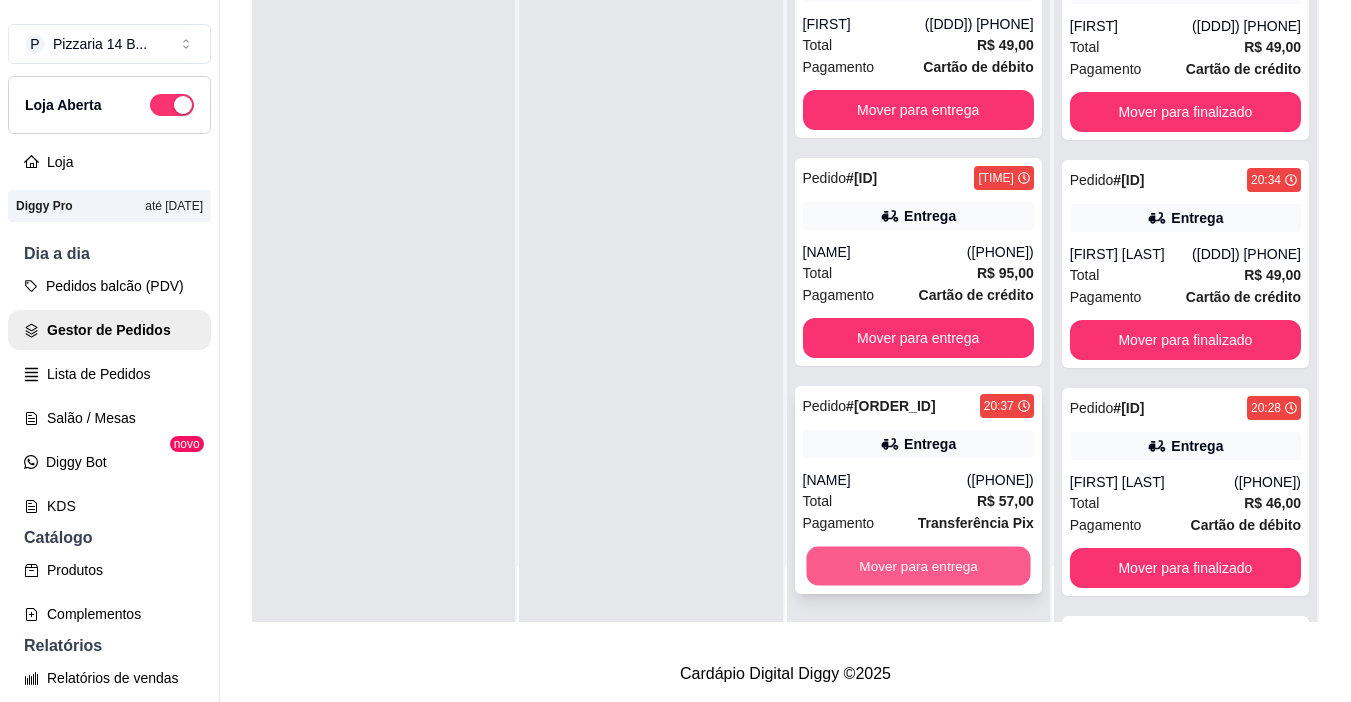 click on "Mover para entrega" at bounding box center [918, 566] 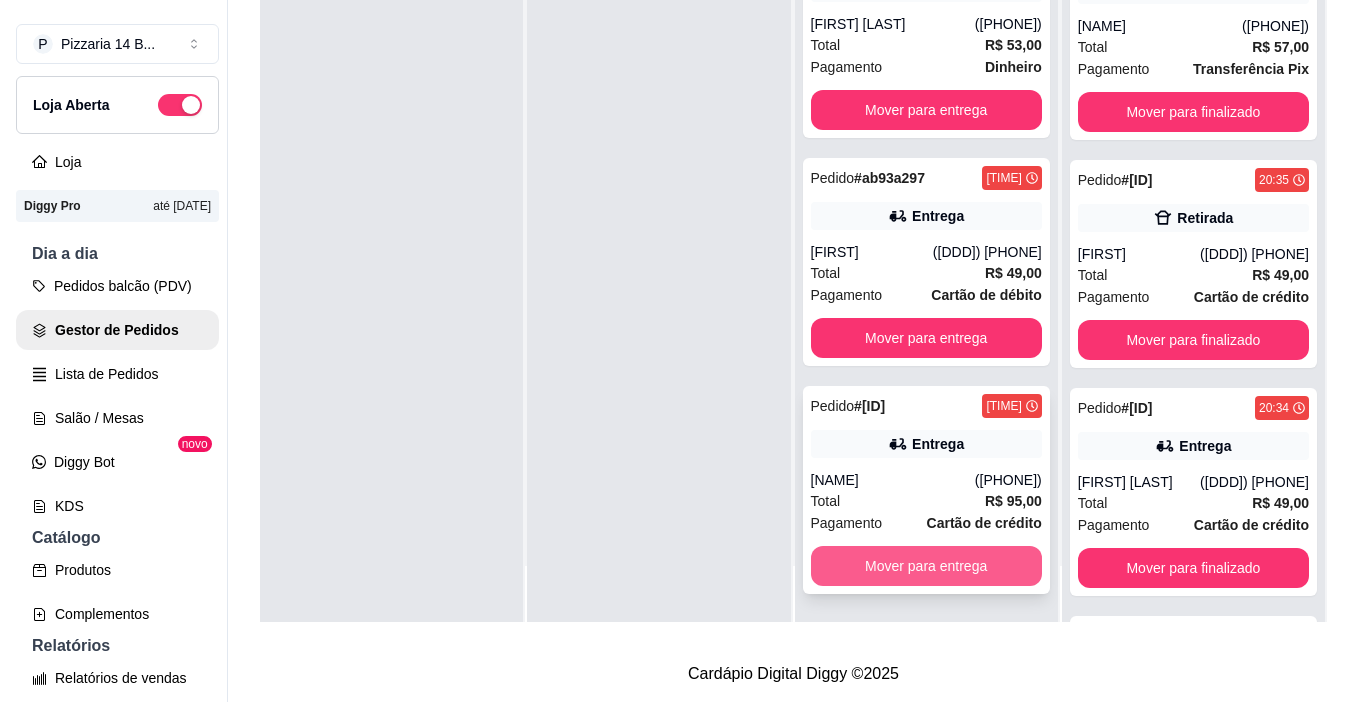 scroll, scrollTop: 934, scrollLeft: 0, axis: vertical 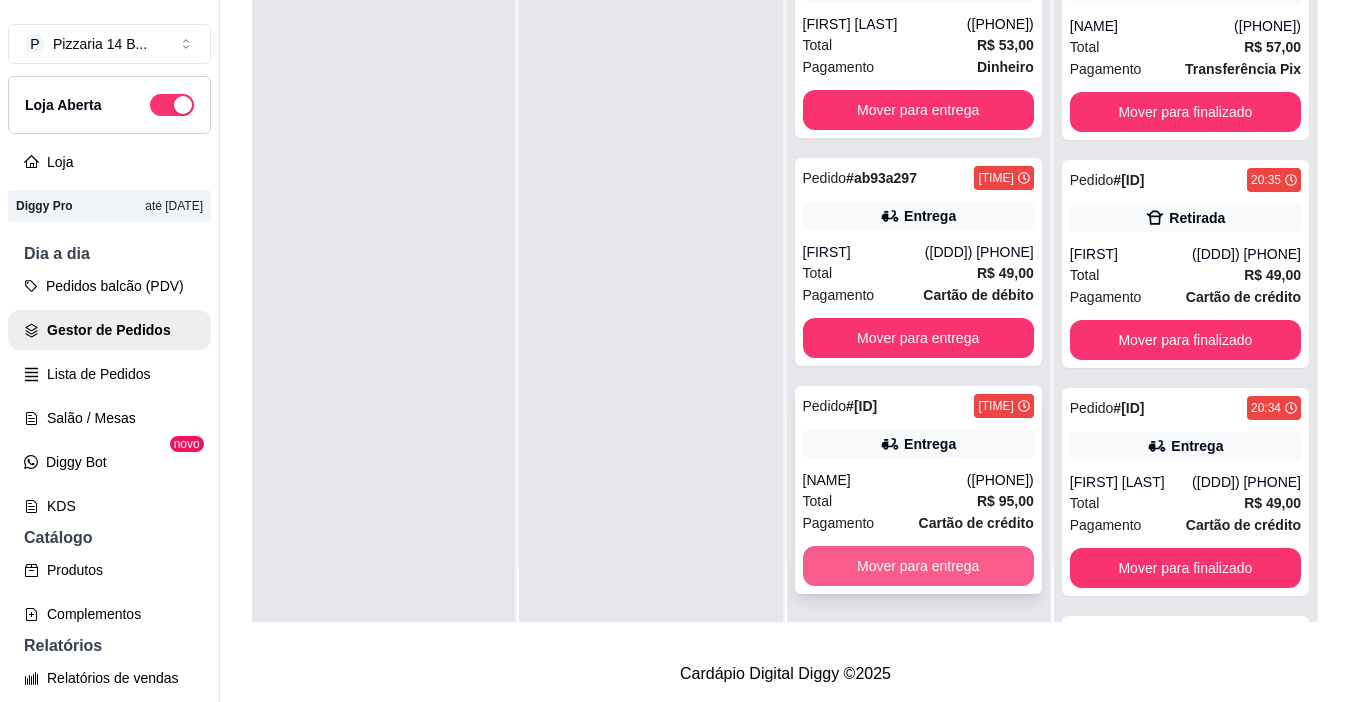 click on "Mover para entrega" at bounding box center [918, 566] 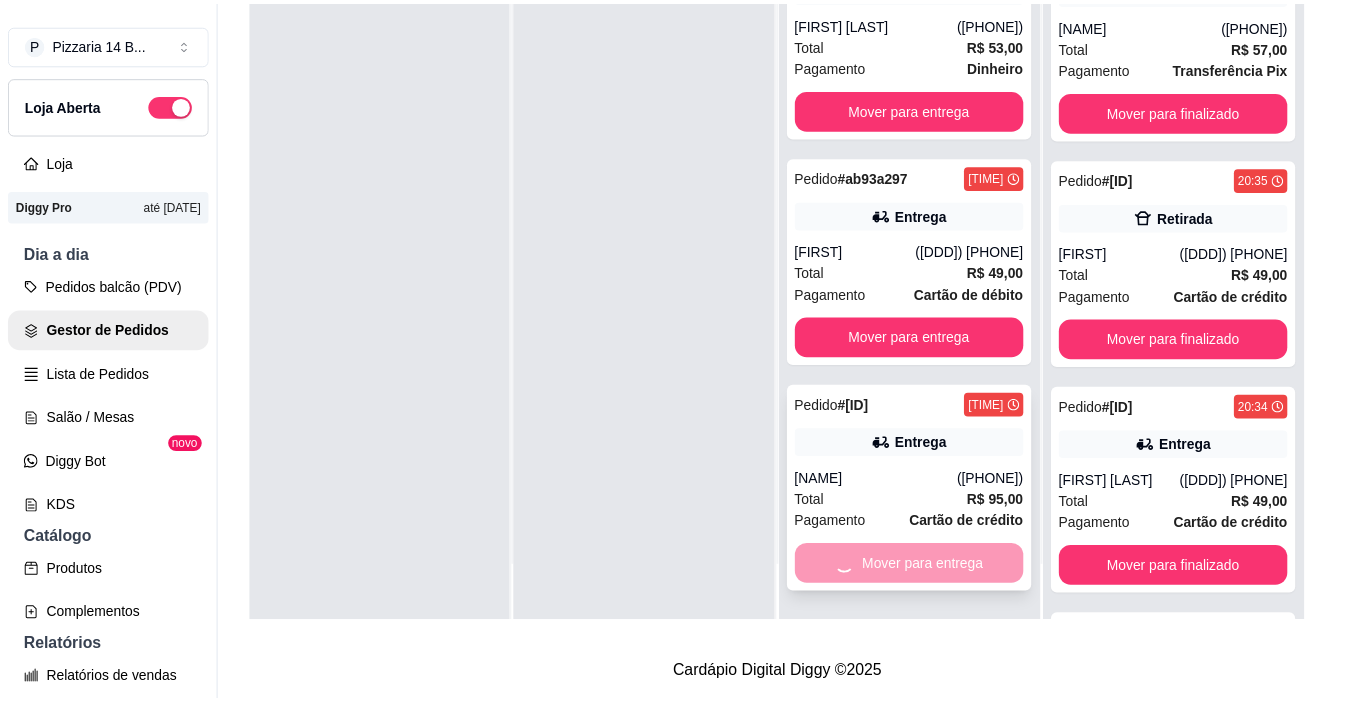 scroll, scrollTop: 706, scrollLeft: 0, axis: vertical 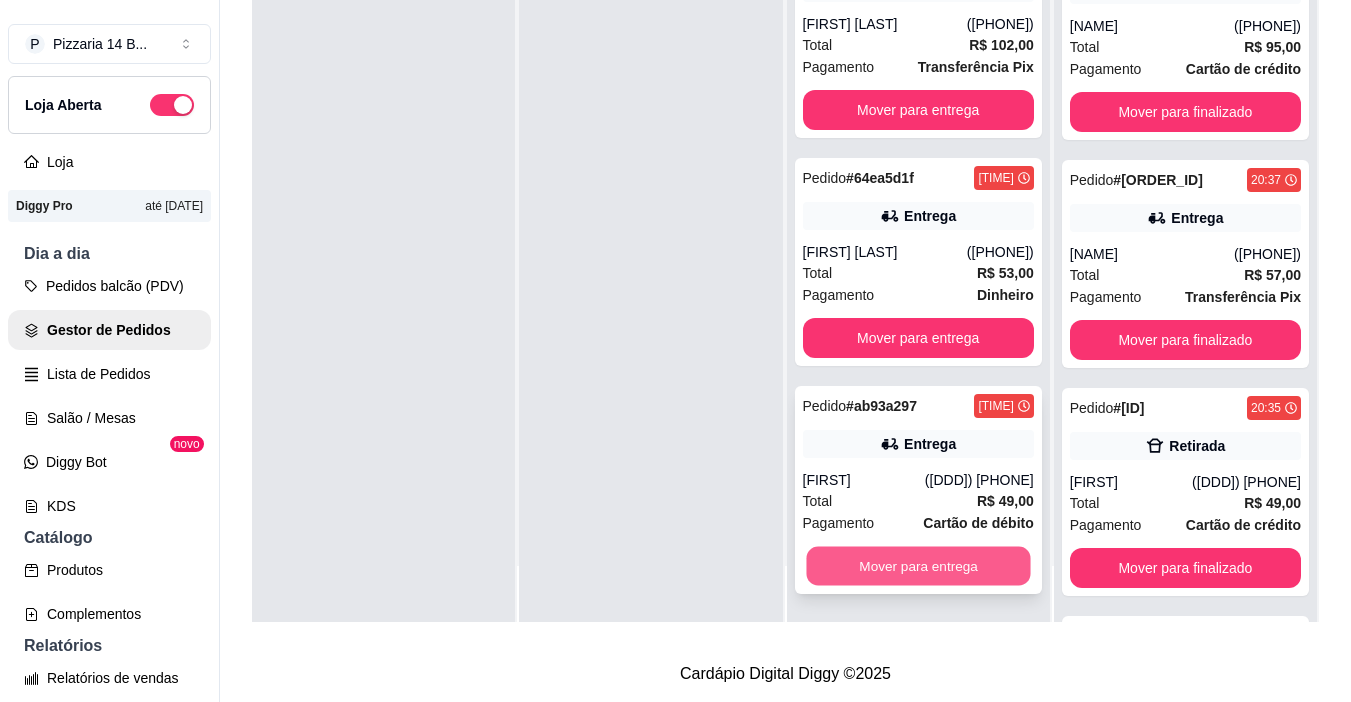 click on "Mover para entrega" at bounding box center [918, 566] 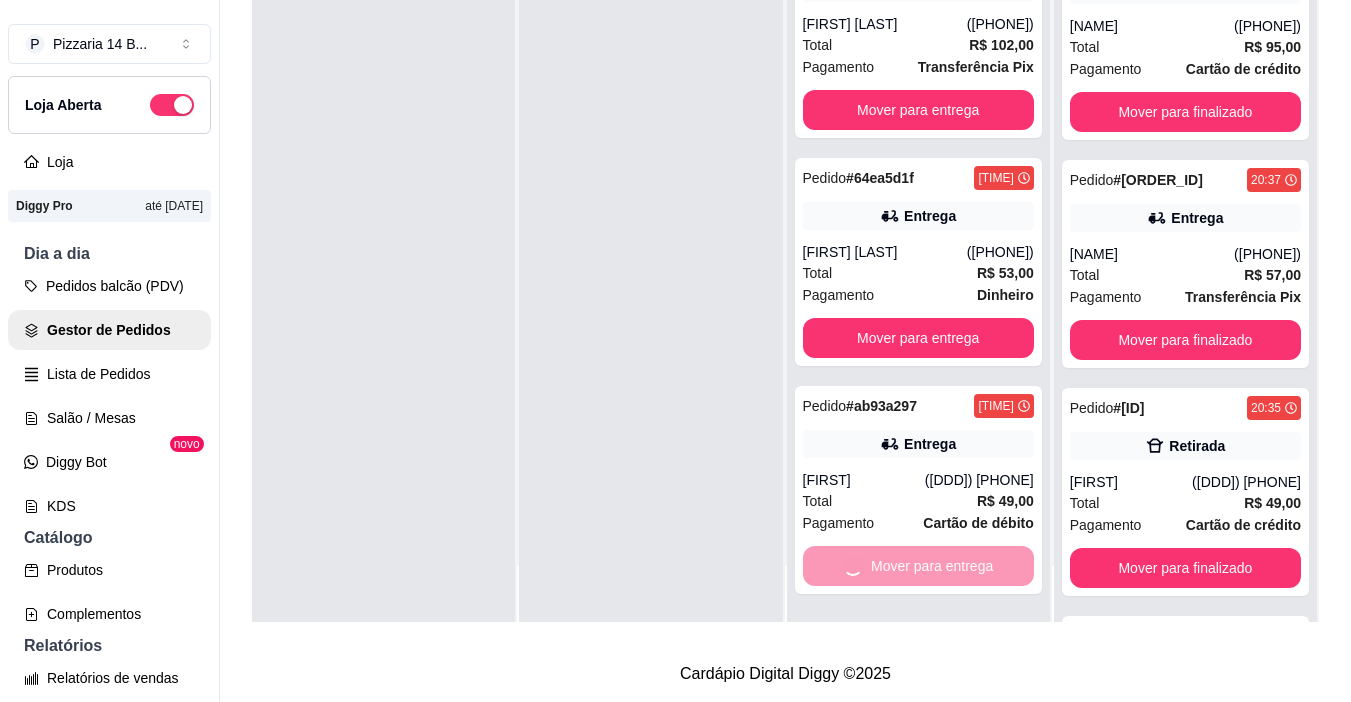 scroll, scrollTop: 478, scrollLeft: 0, axis: vertical 